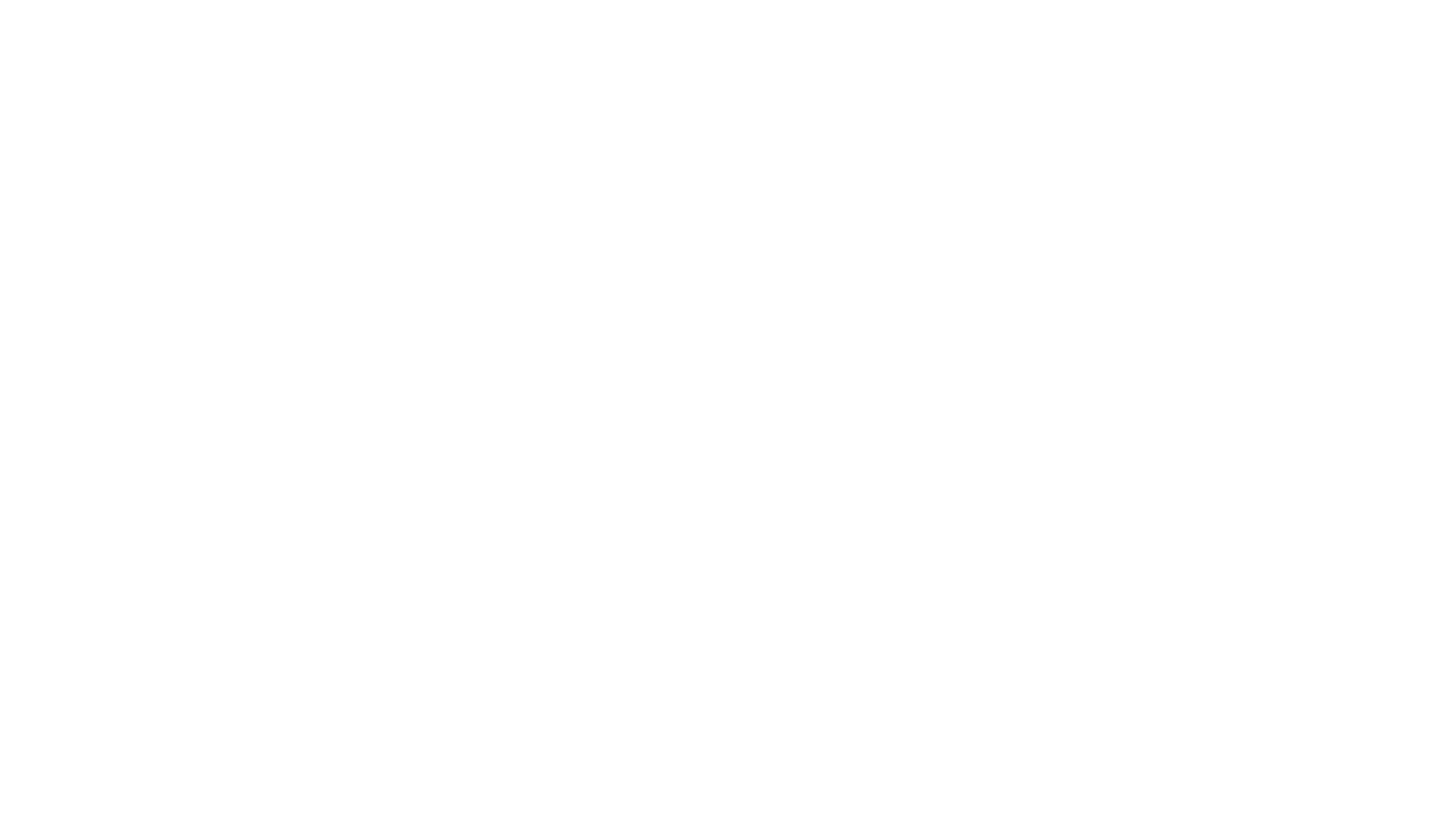 scroll, scrollTop: 0, scrollLeft: 0, axis: both 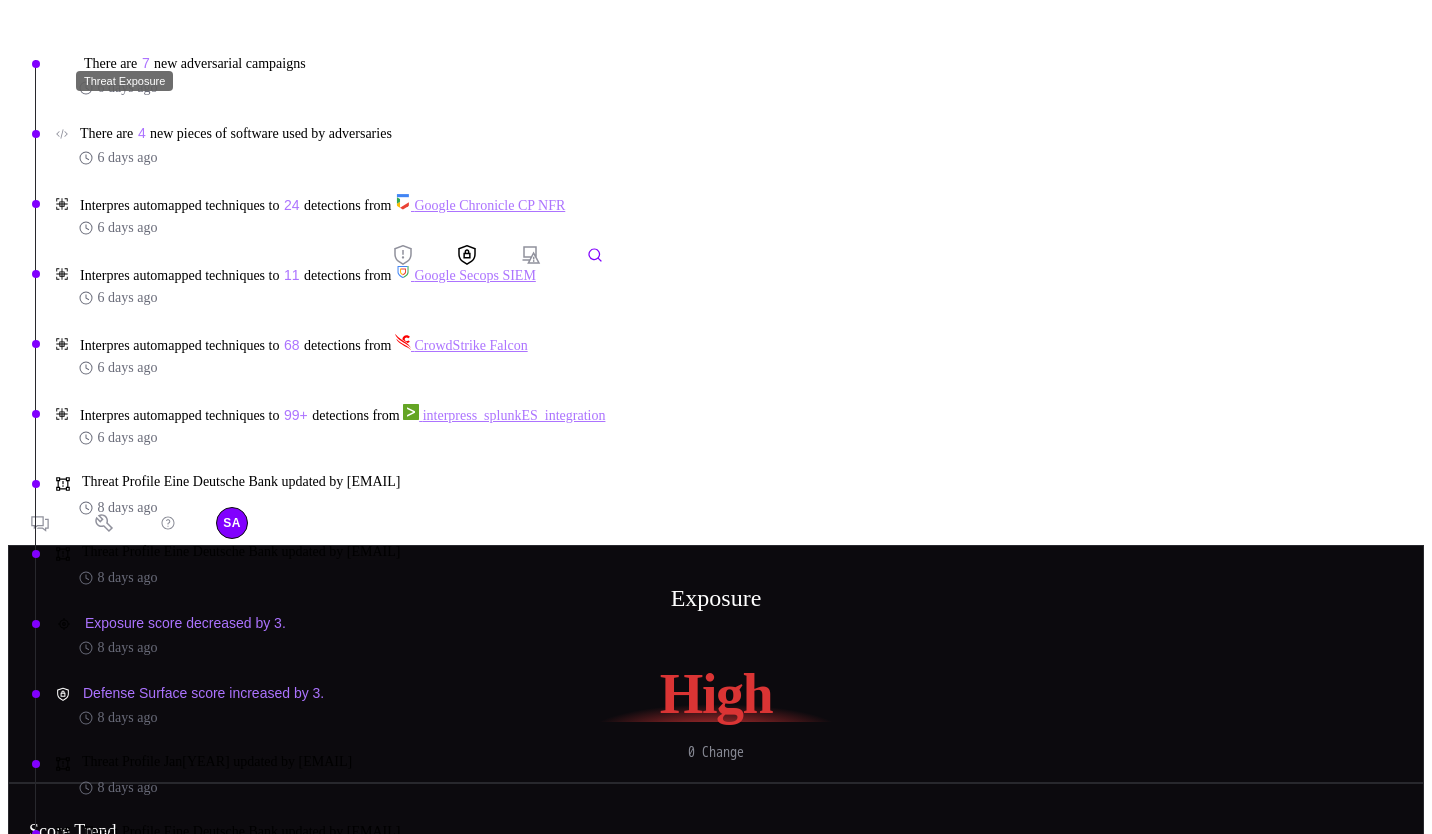 click at bounding box center (403, 255) 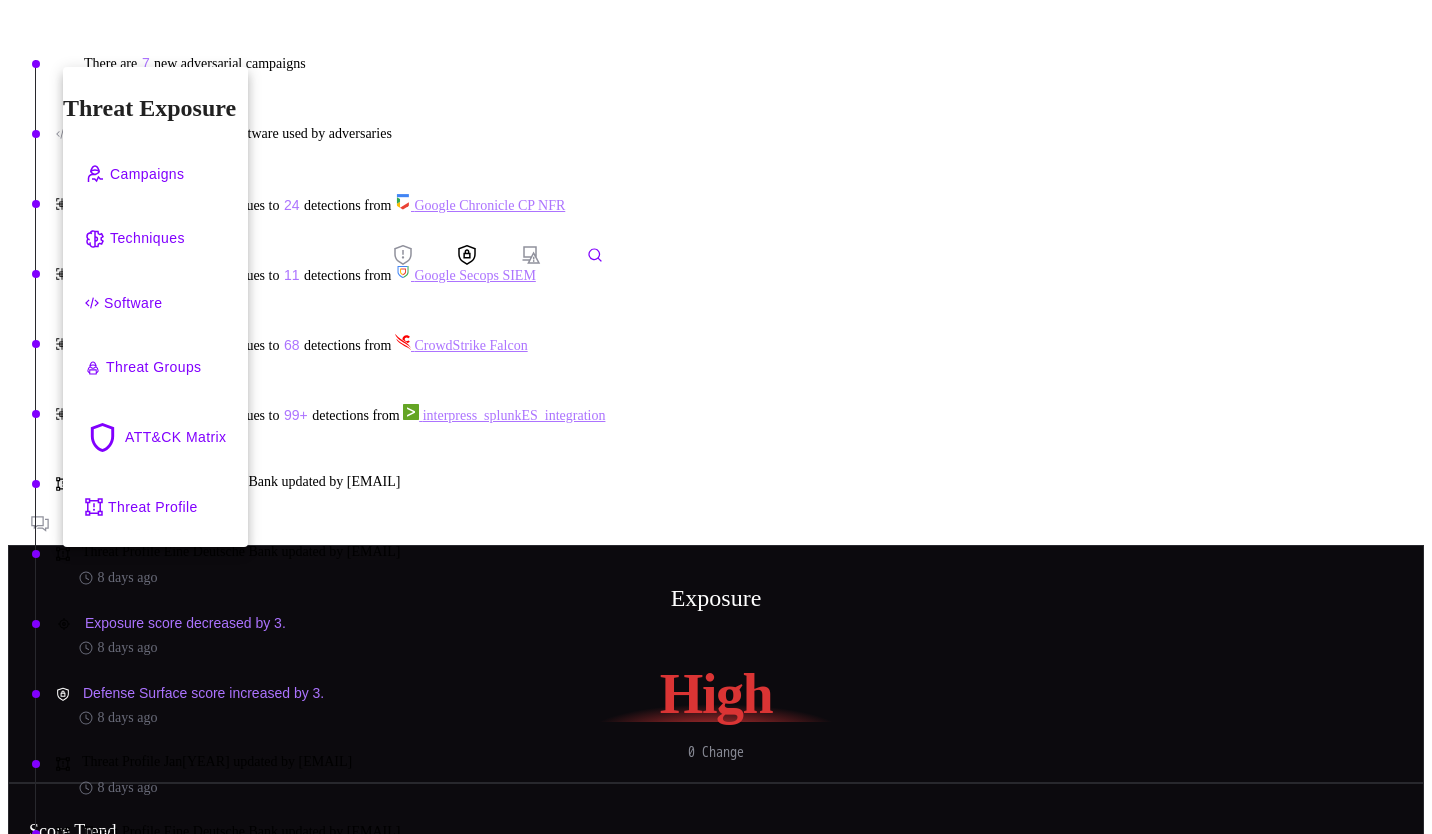 click on "Campaigns" at bounding box center (147, 174) 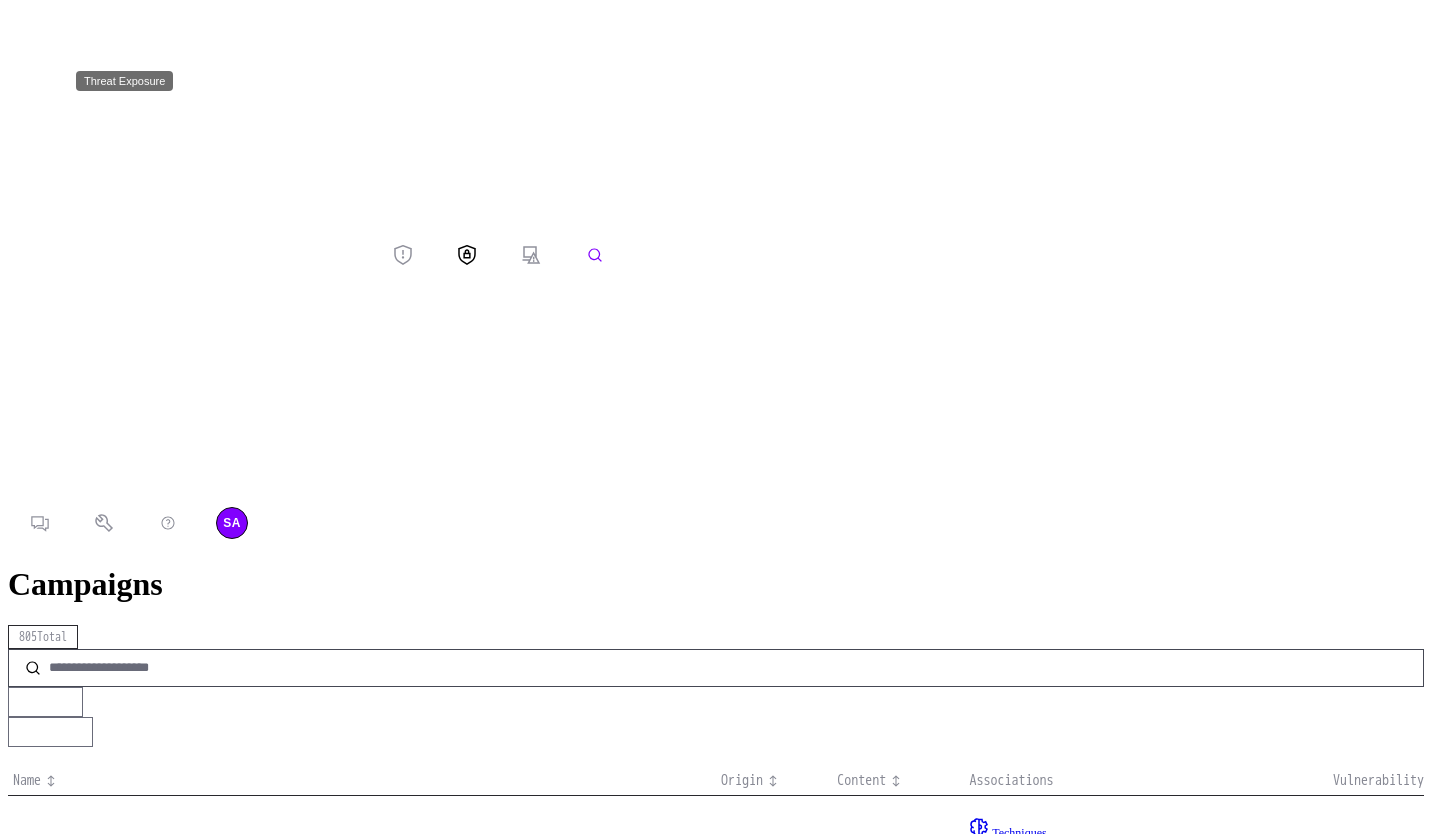 click at bounding box center (403, 255) 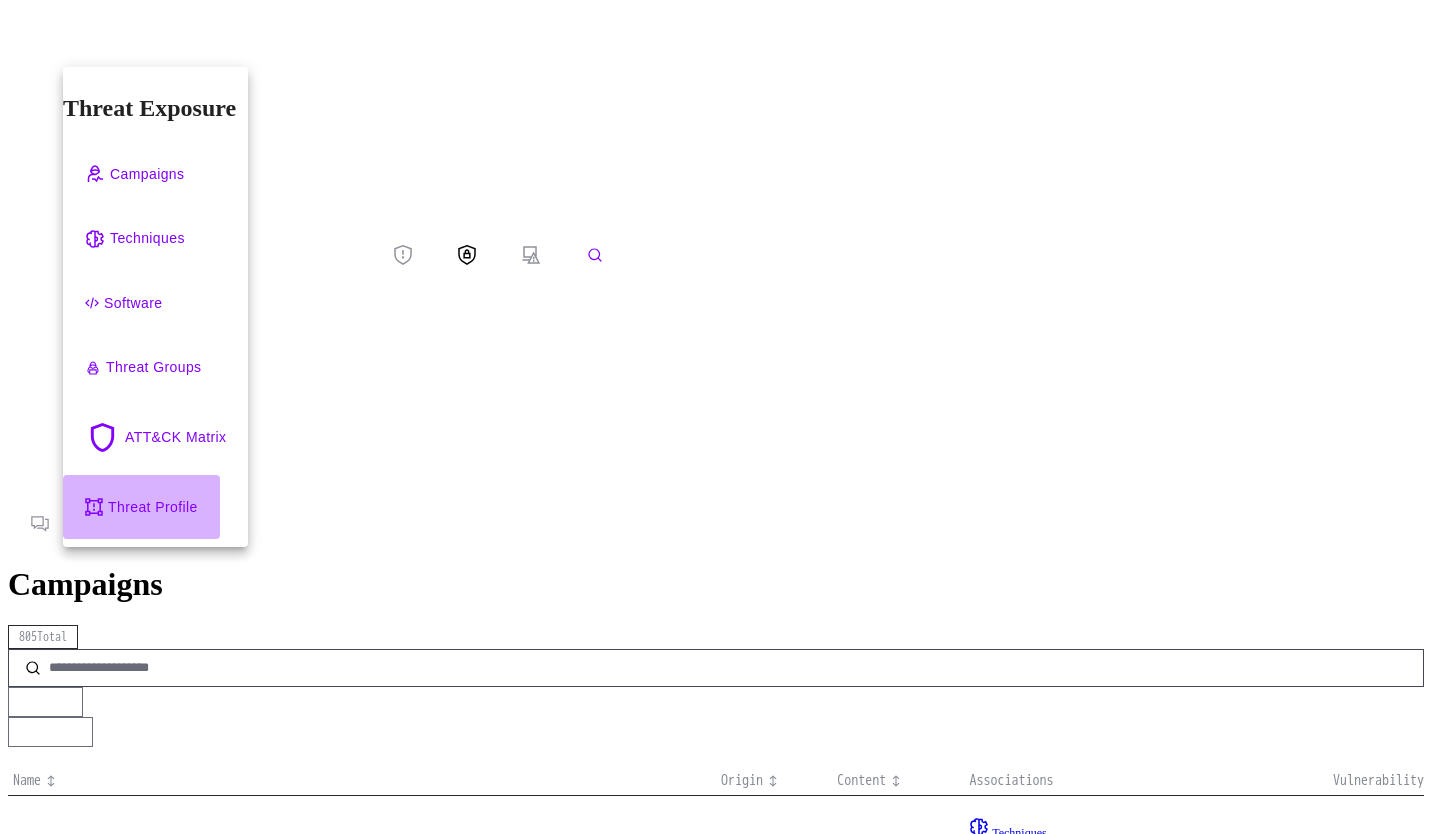 click on "Threat Profile" at bounding box center (153, 507) 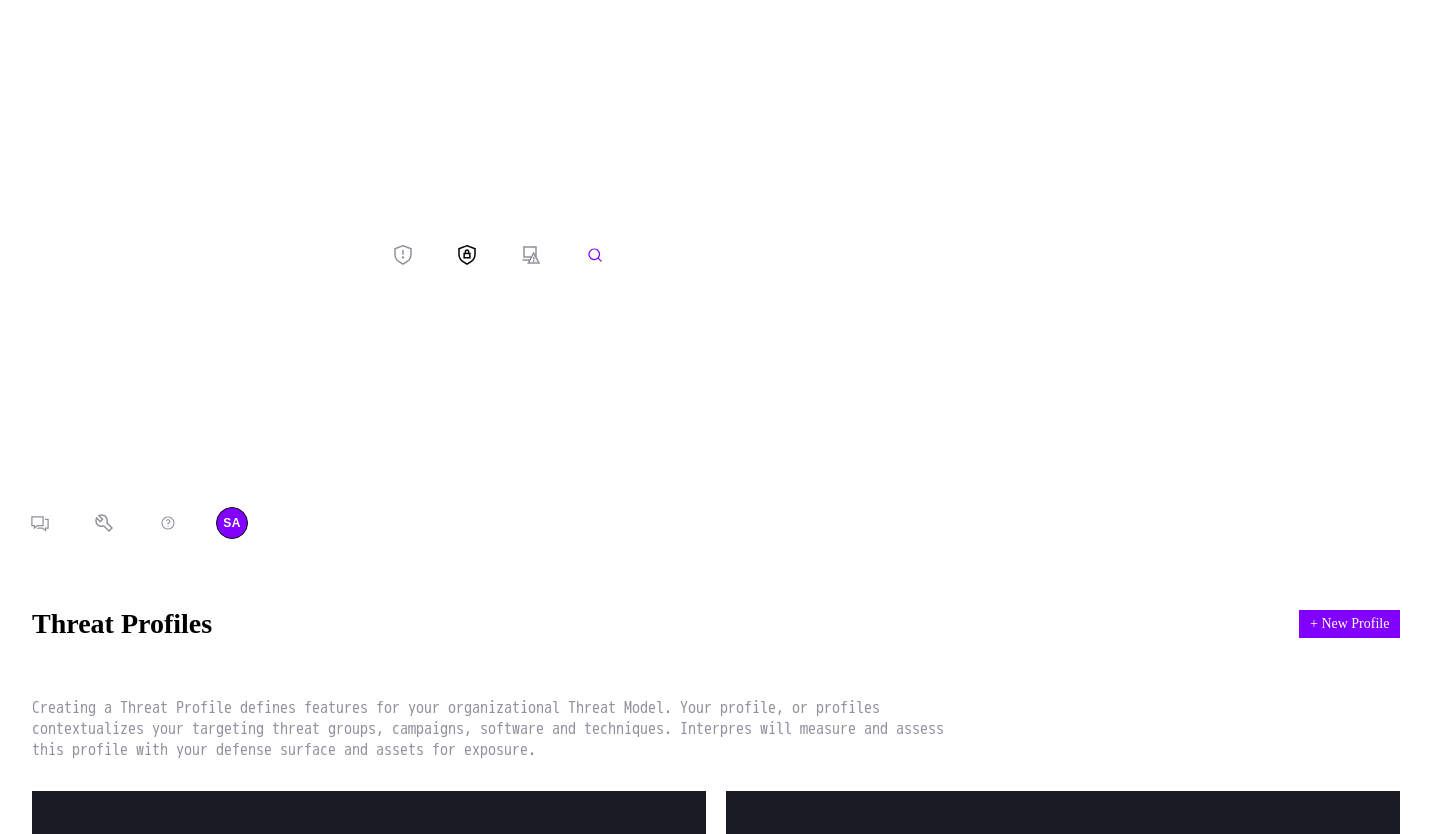 click at bounding box center [189, 254] 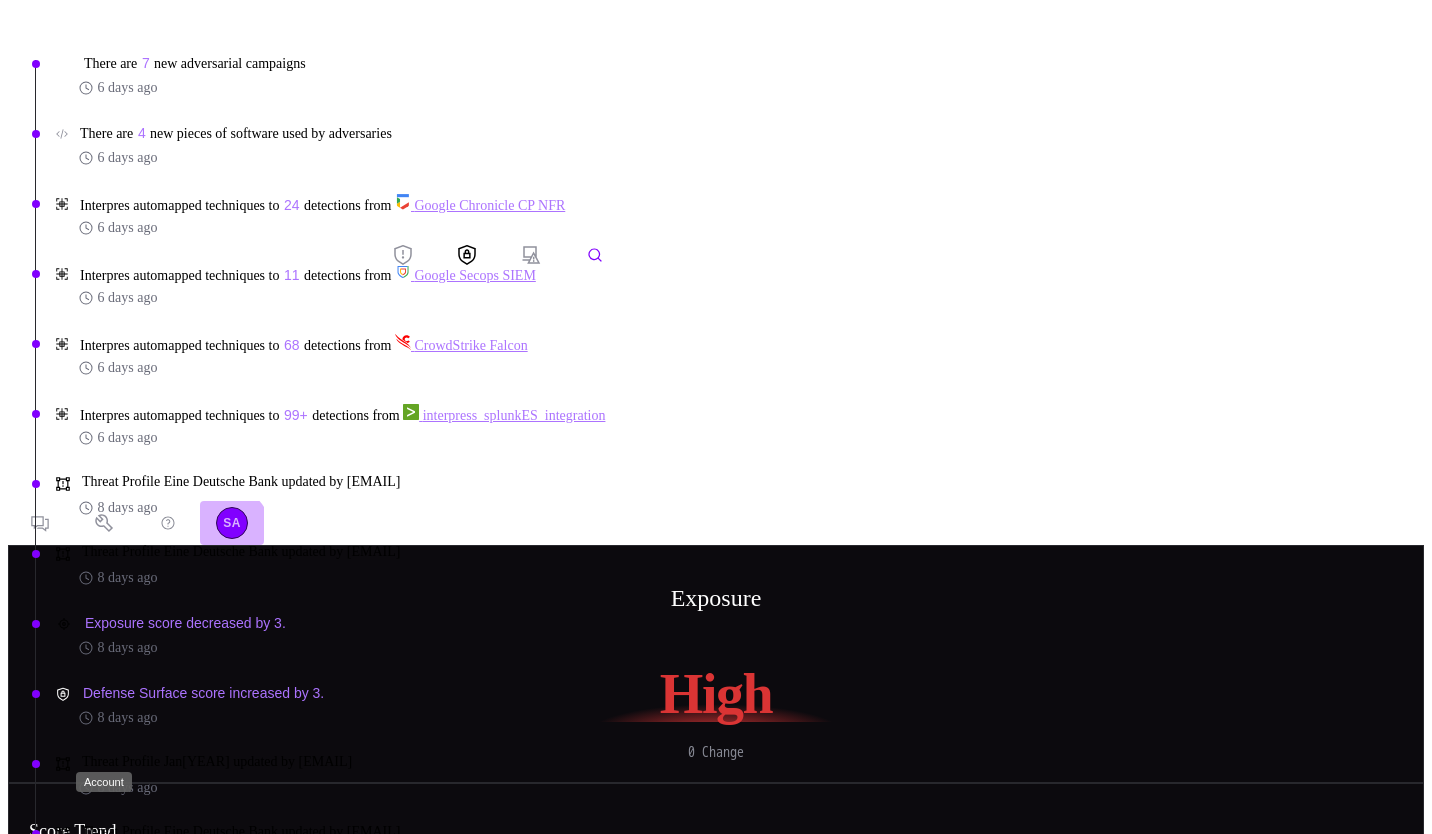 click on "SA" at bounding box center [231, 523] 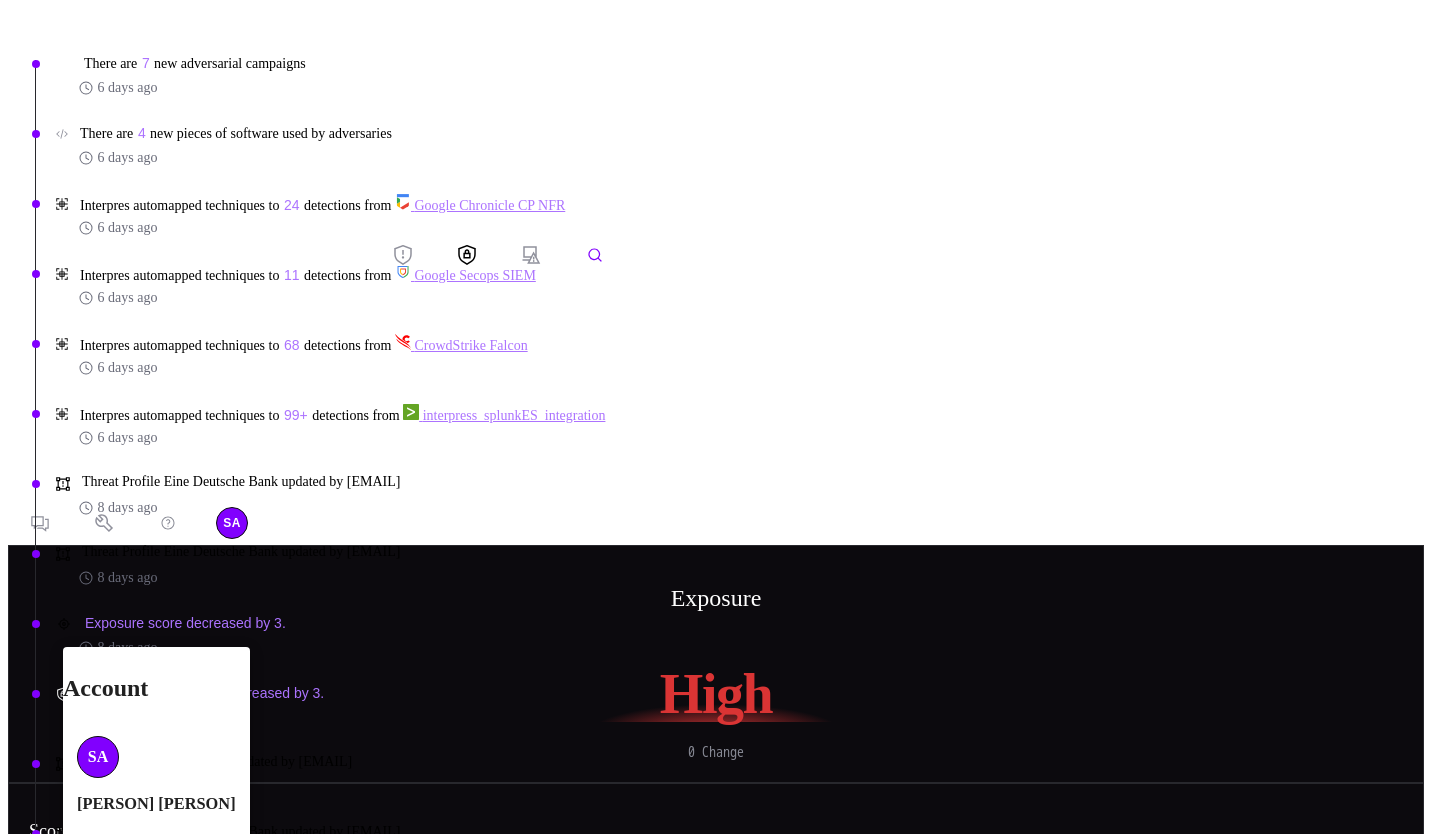 click at bounding box center (716, 417) 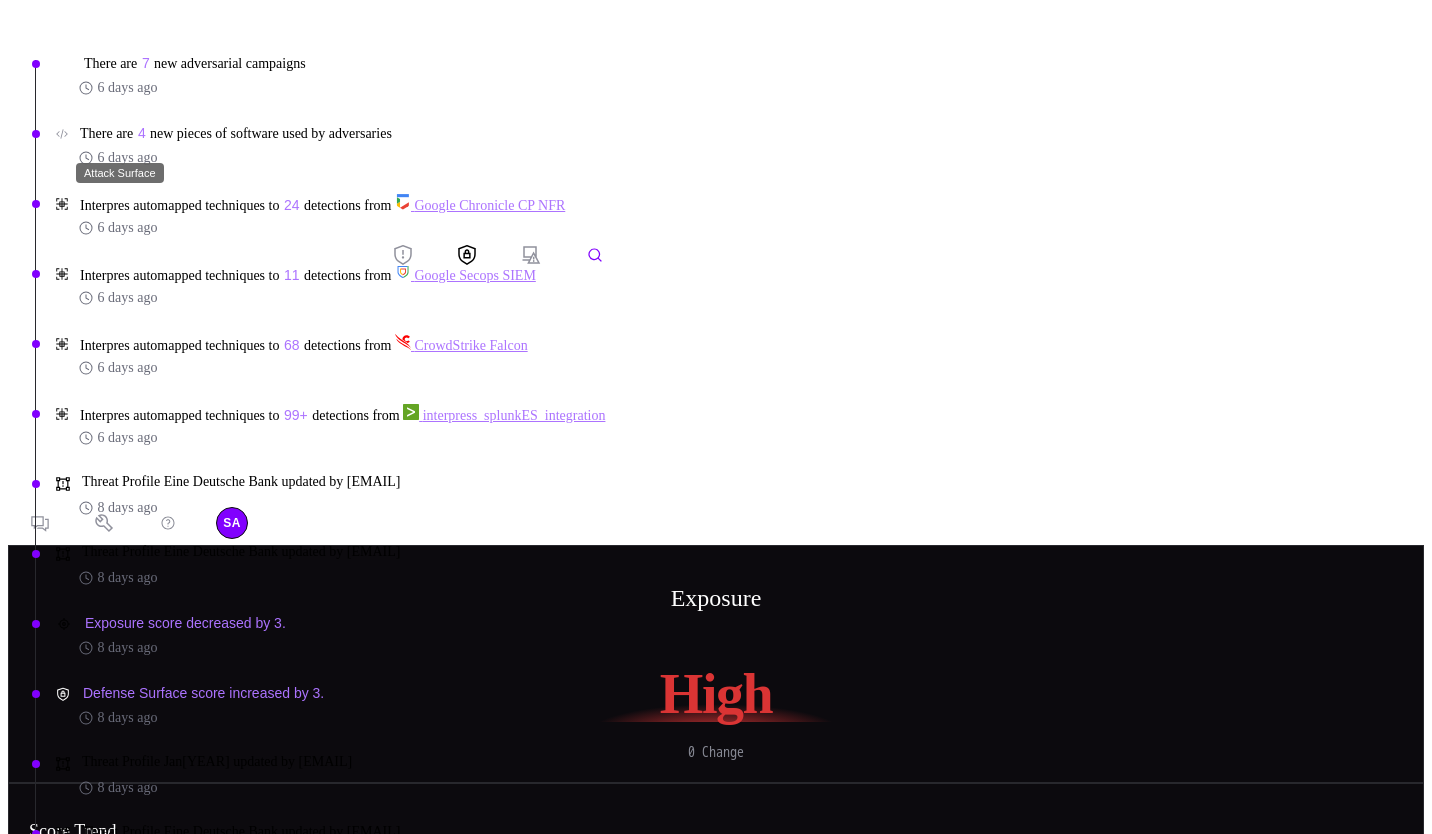 click at bounding box center (531, 255) 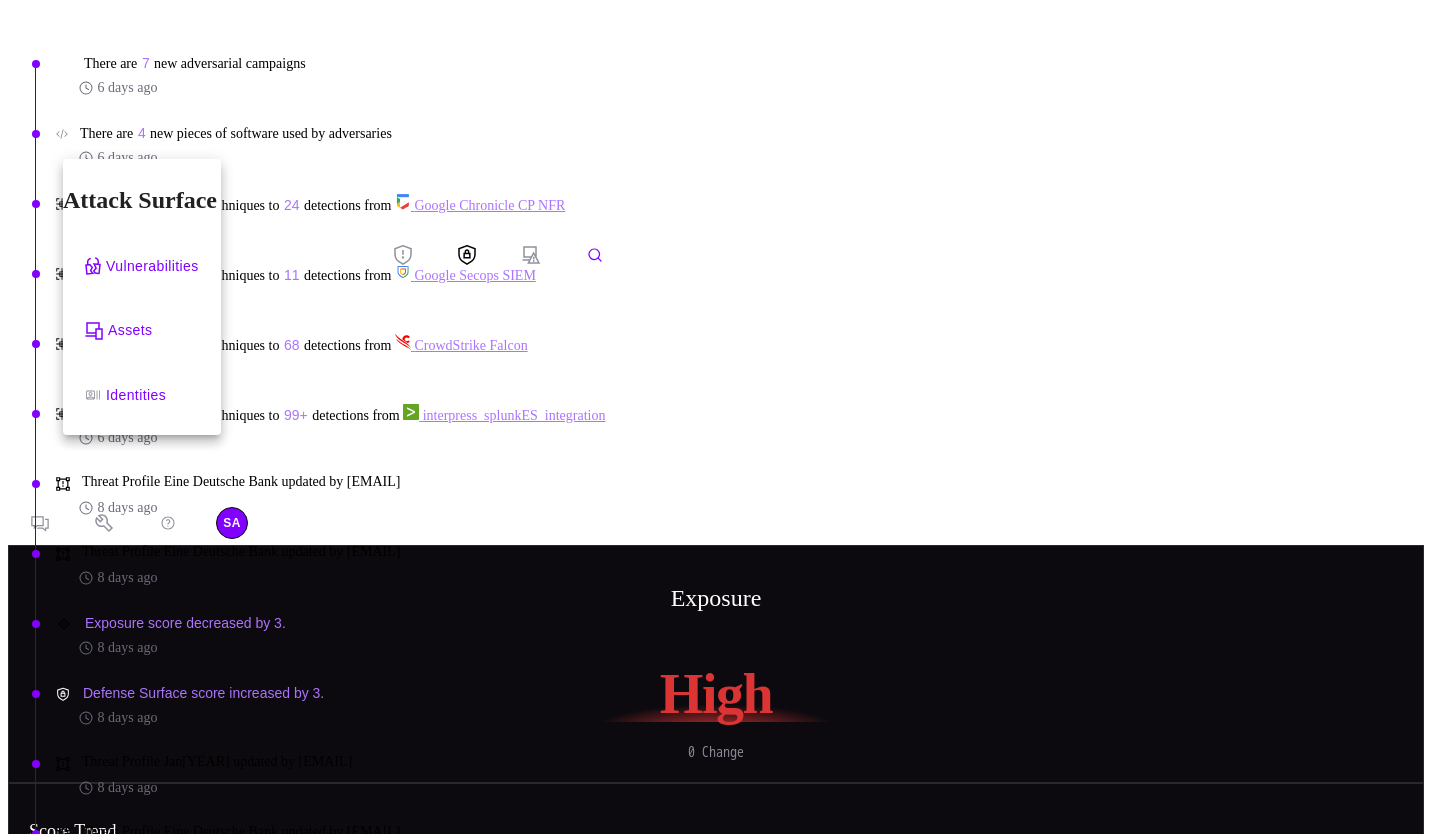 click on "Assets" at bounding box center [130, 330] 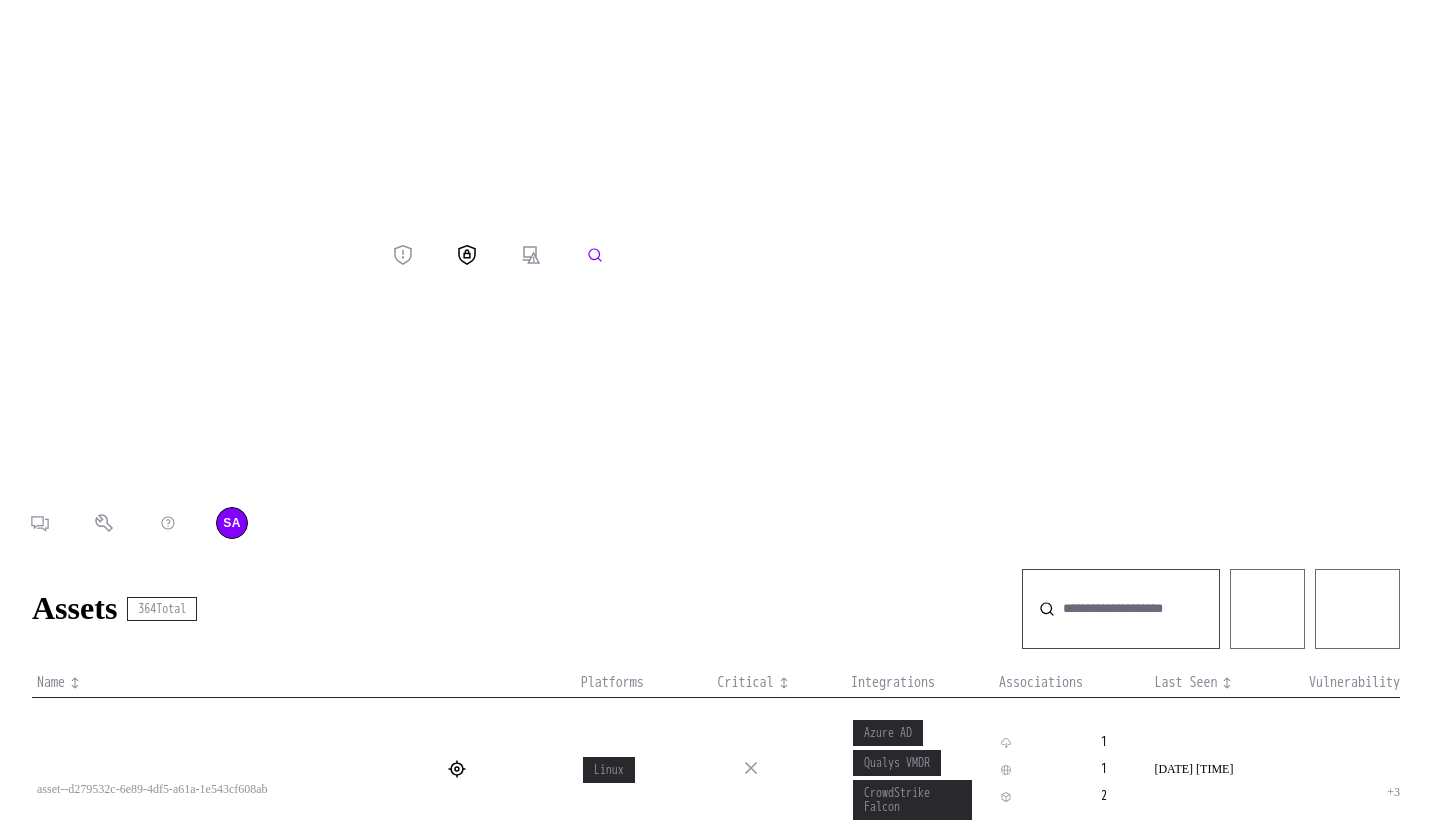 scroll, scrollTop: 5707, scrollLeft: 0, axis: vertical 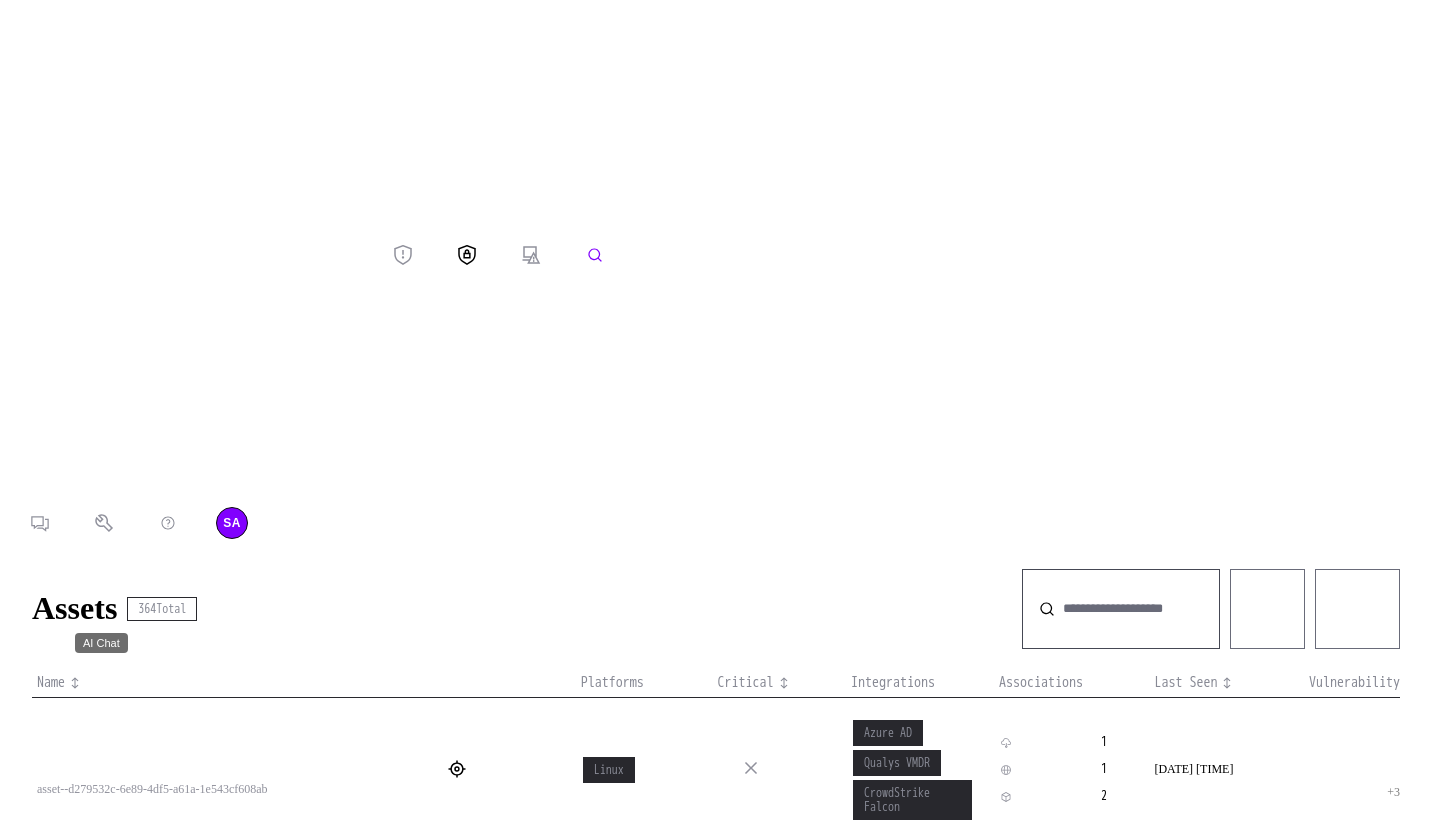 click at bounding box center (40, 524) 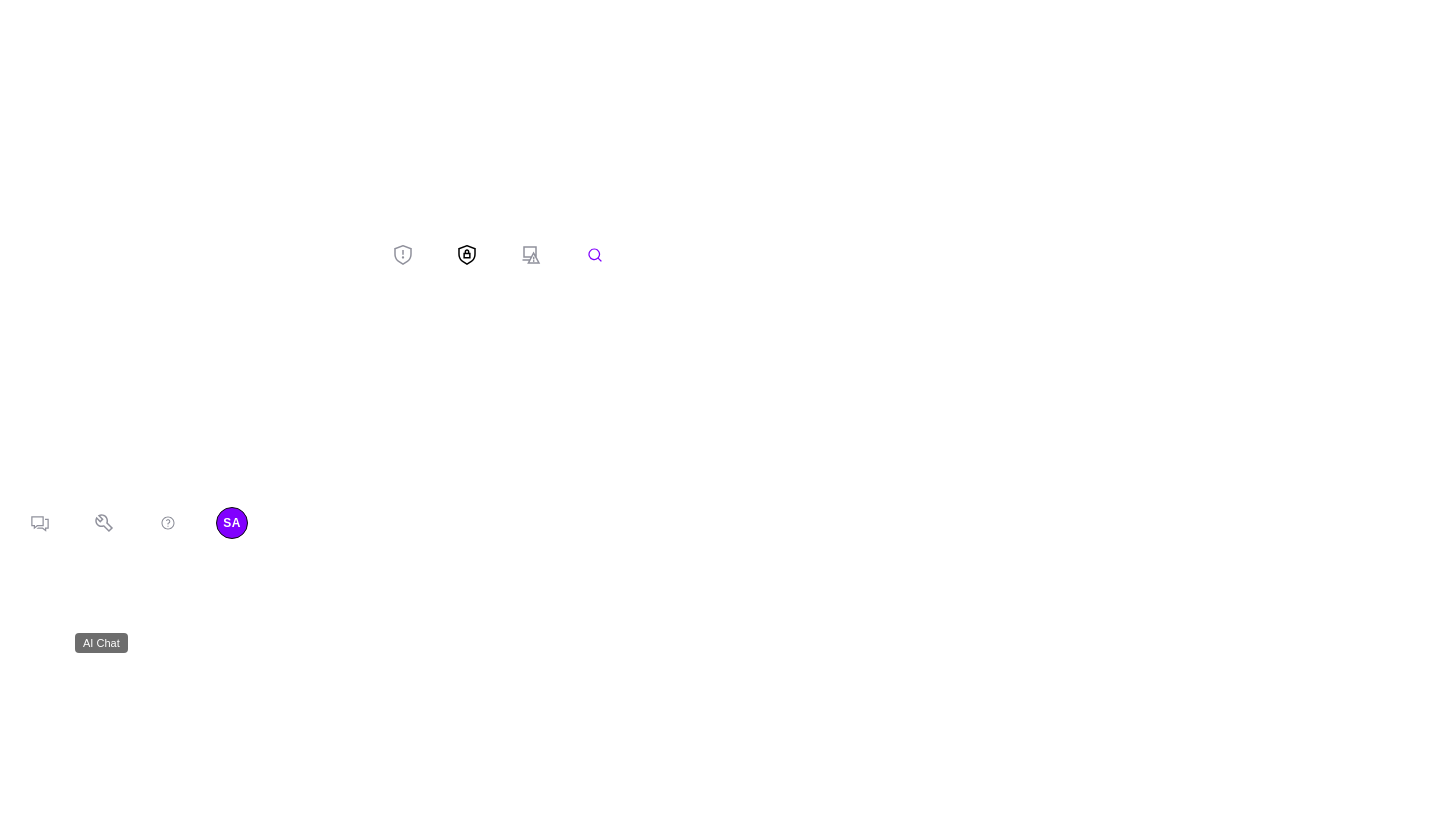 scroll, scrollTop: 0, scrollLeft: 0, axis: both 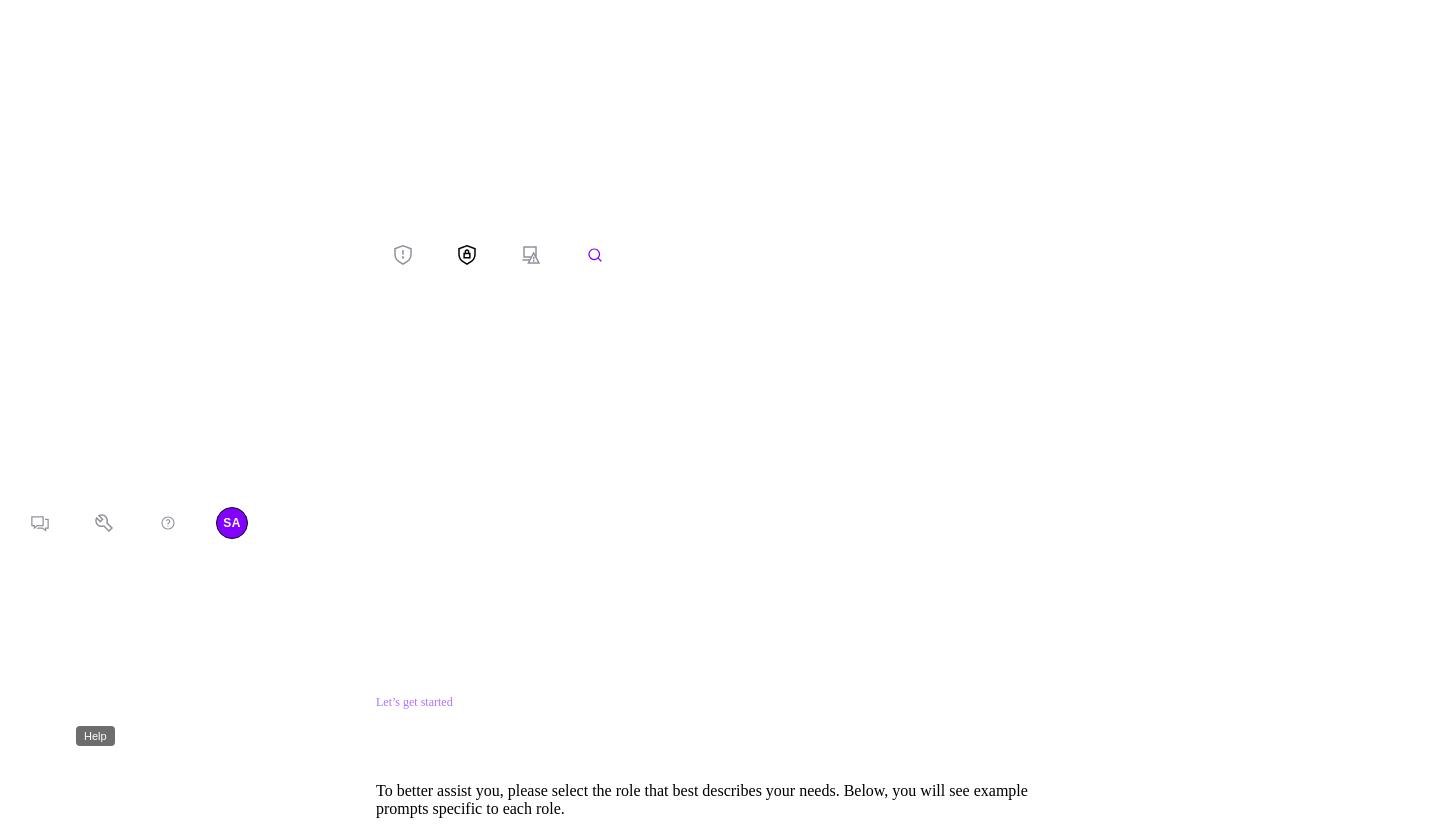 click at bounding box center [168, 523] 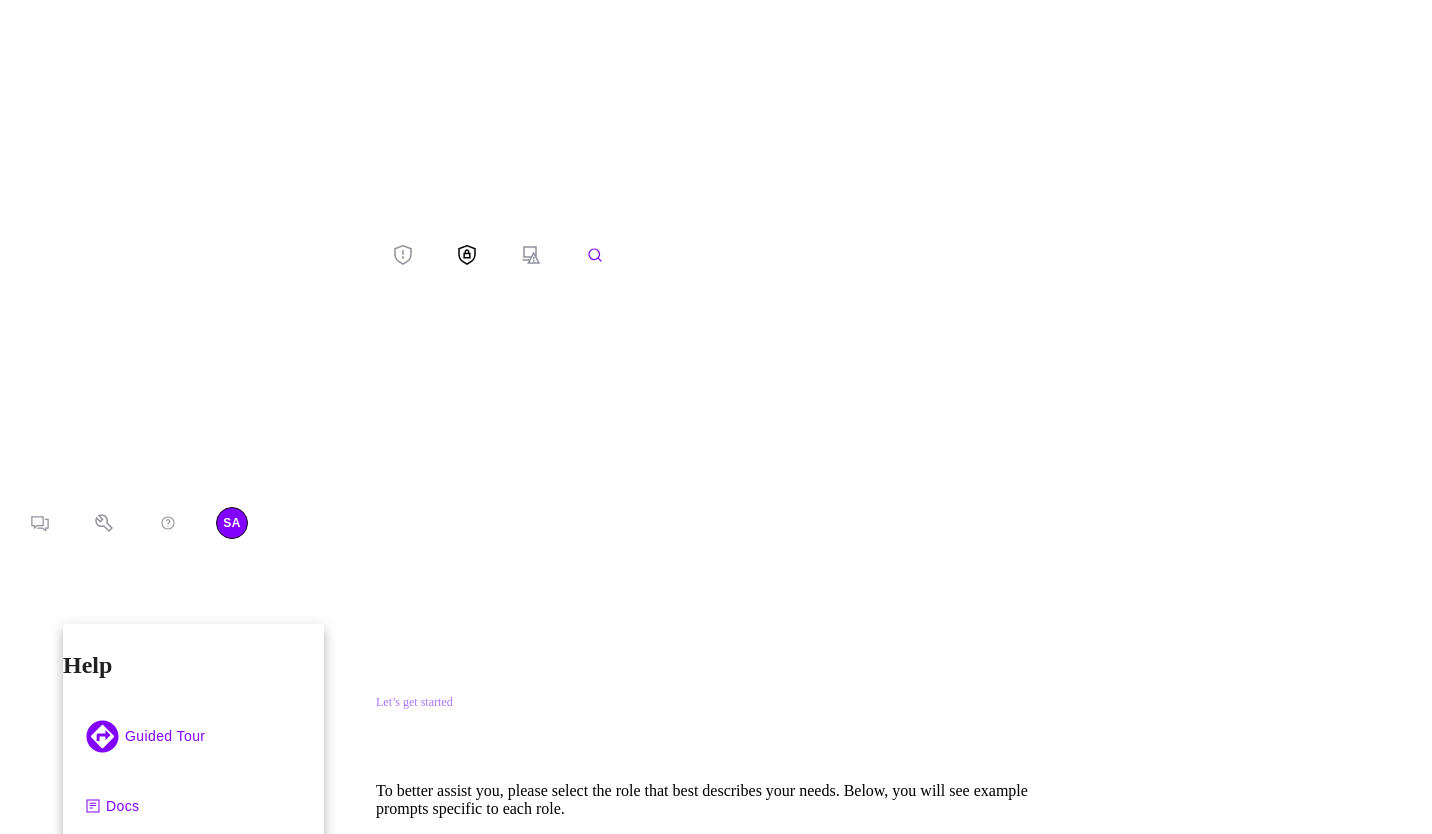 click on "Docs" at bounding box center (123, 806) 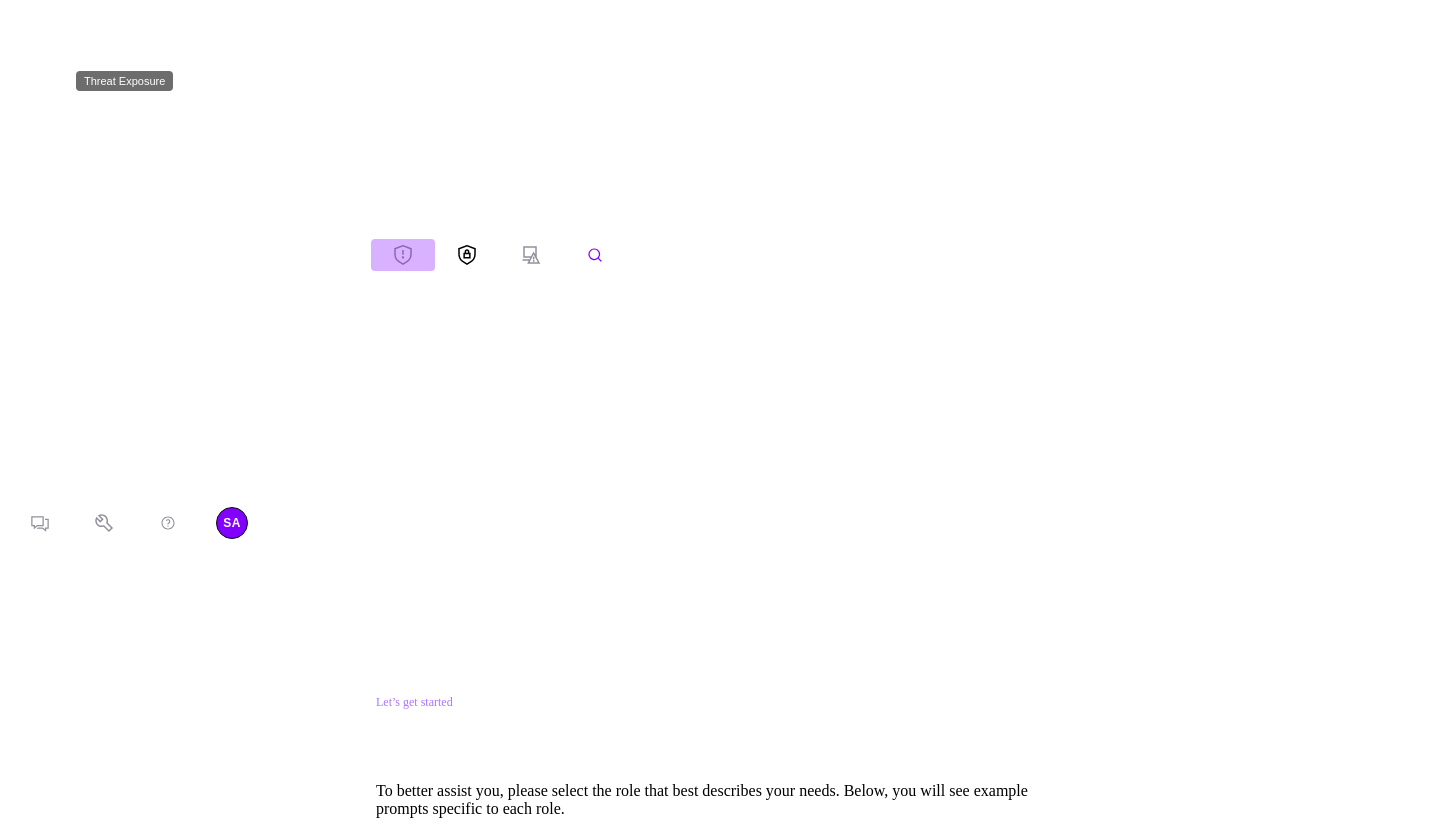click at bounding box center (403, 255) 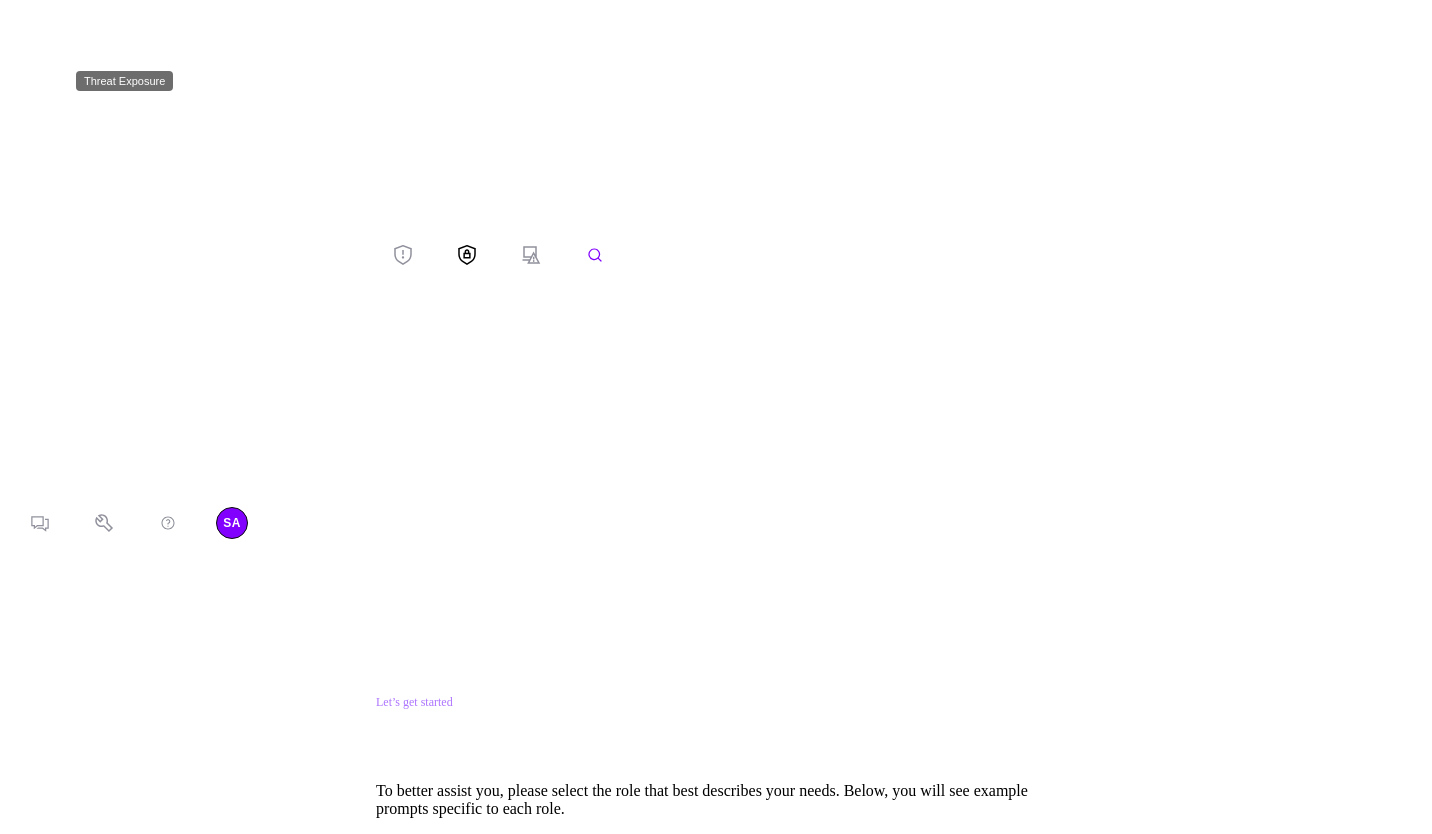 click on "SA Let’s get started Welcome to the Interpres Assistant To better assist you, please select the role that best describes your needs. Below, you will see example prompts specific to each role. All Prompts Analyst For data-driven individuals who crave detailed security insights and analysis. Where do I lack detection coverage? Do I have any assets with vulnerabilities and no EDR? What detections are firing the most alerts? All Prompts CISO For executives needing strategic security overviews and risk management advice. What are my top threats? Provide a short summary about my organizations overall exposure. What recent campaigns are targeting organizations like ours? All Prompts General For anyone seeking simple cybersecurity tips and application guidance. Describe my organizations threat profile. What integrations do I have setup? How can I improve my overall exposure? Send The Interpres Assistant can make mistakes. Please verify the answers using the Interpres application.
Threat Exposure" at bounding box center [716, 1102] 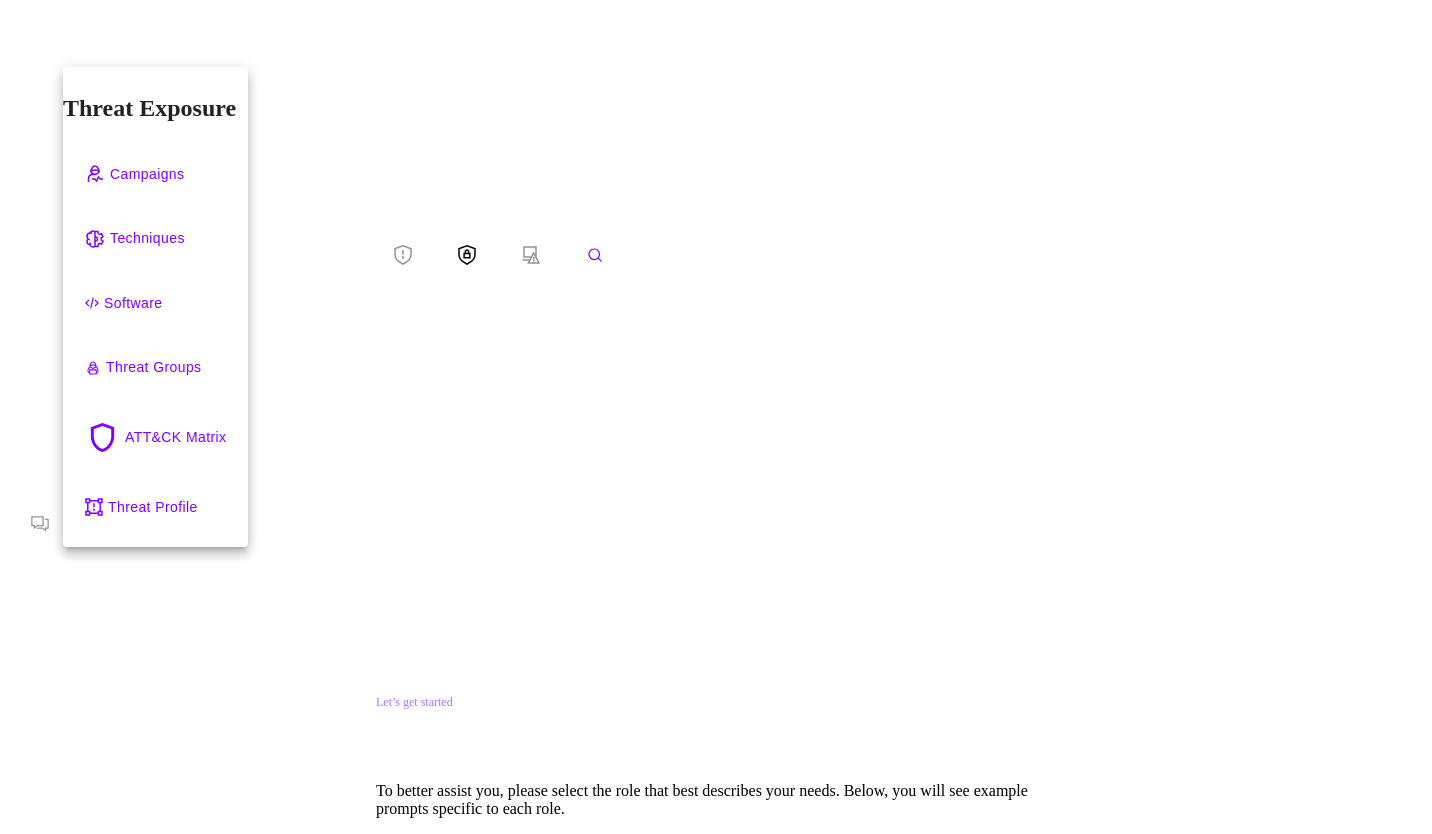 click at bounding box center [716, 417] 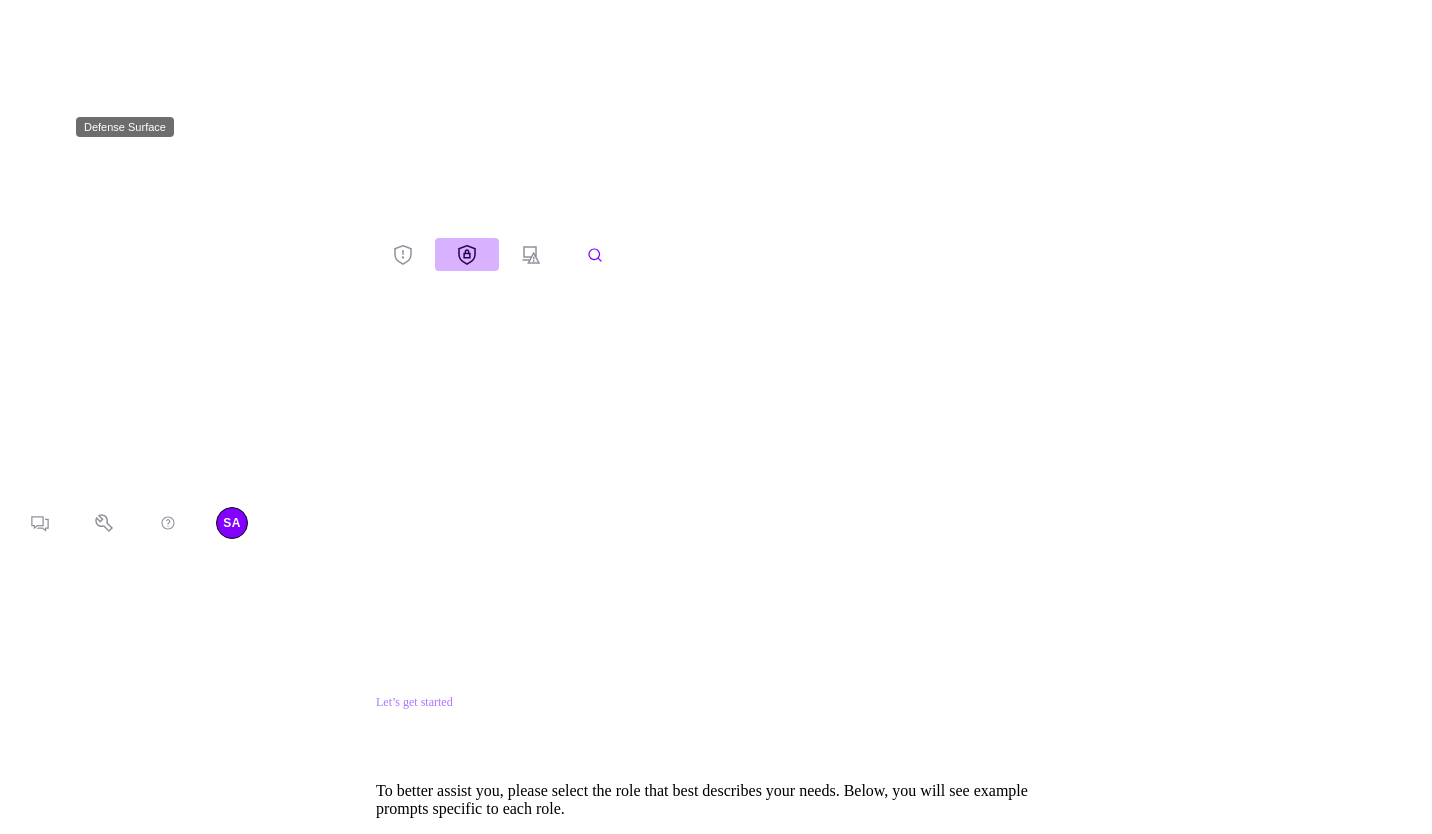 click at bounding box center (467, 254) 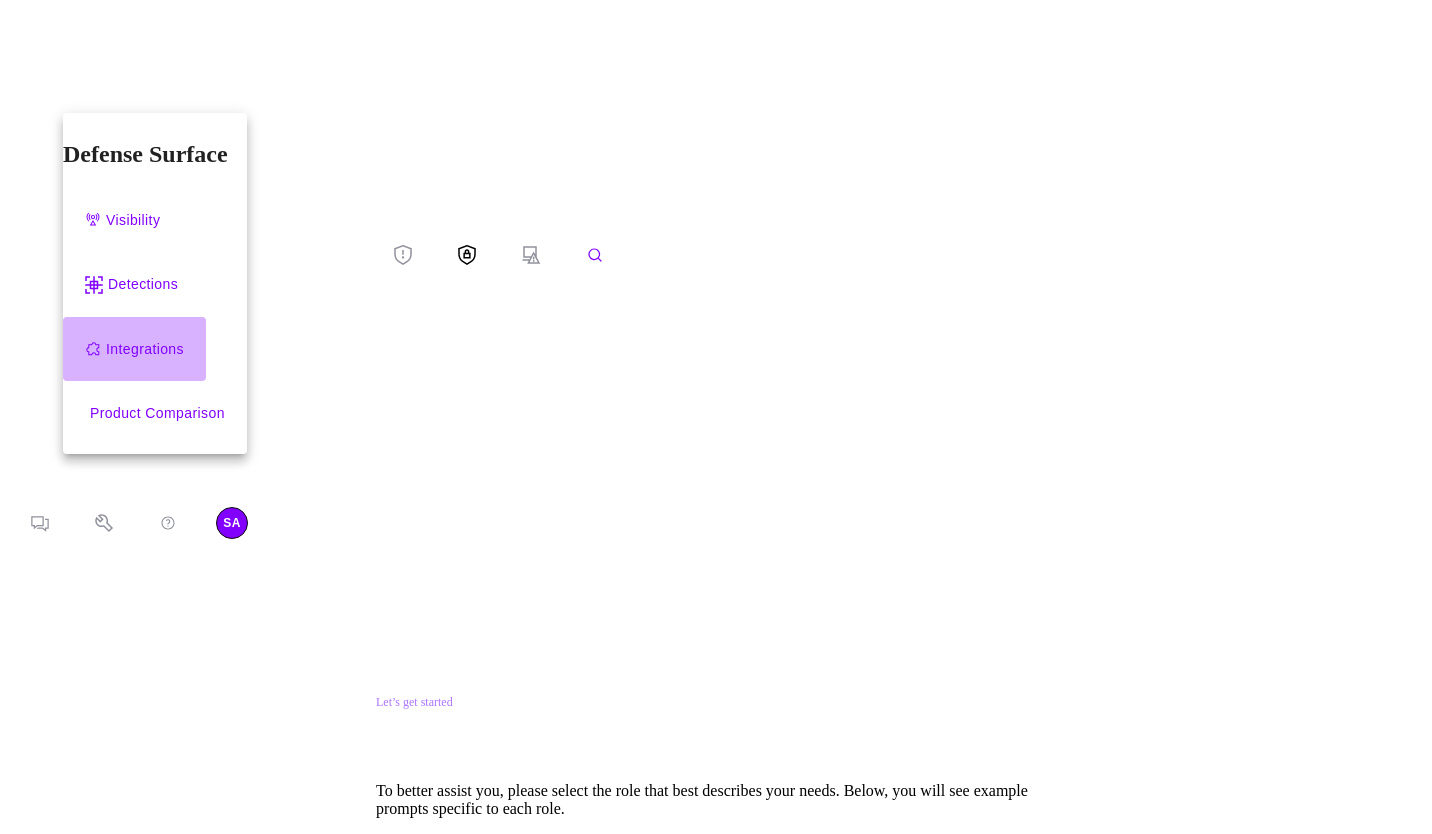 click on "Integrations" at bounding box center [145, 349] 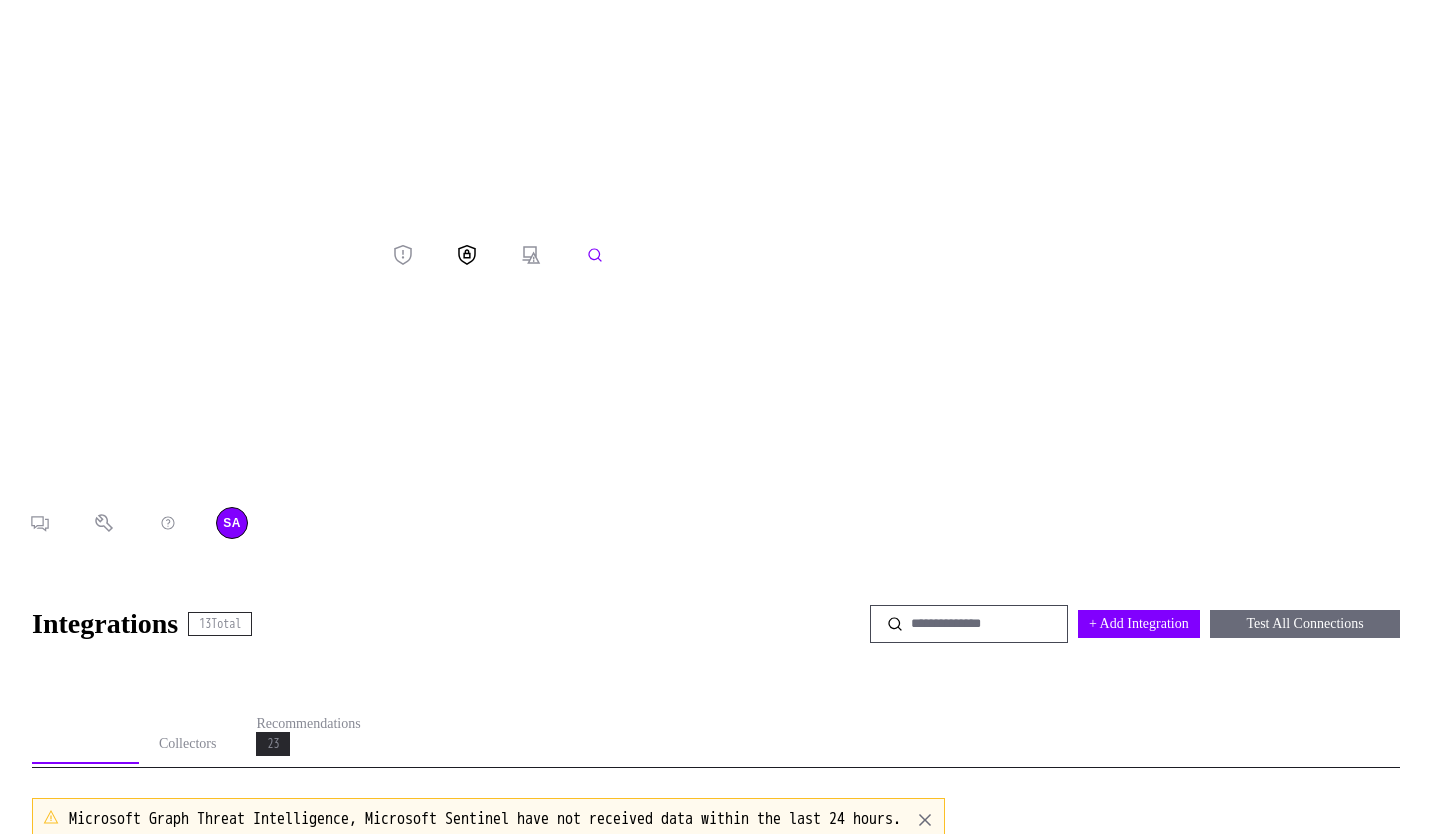scroll, scrollTop: 0, scrollLeft: 0, axis: both 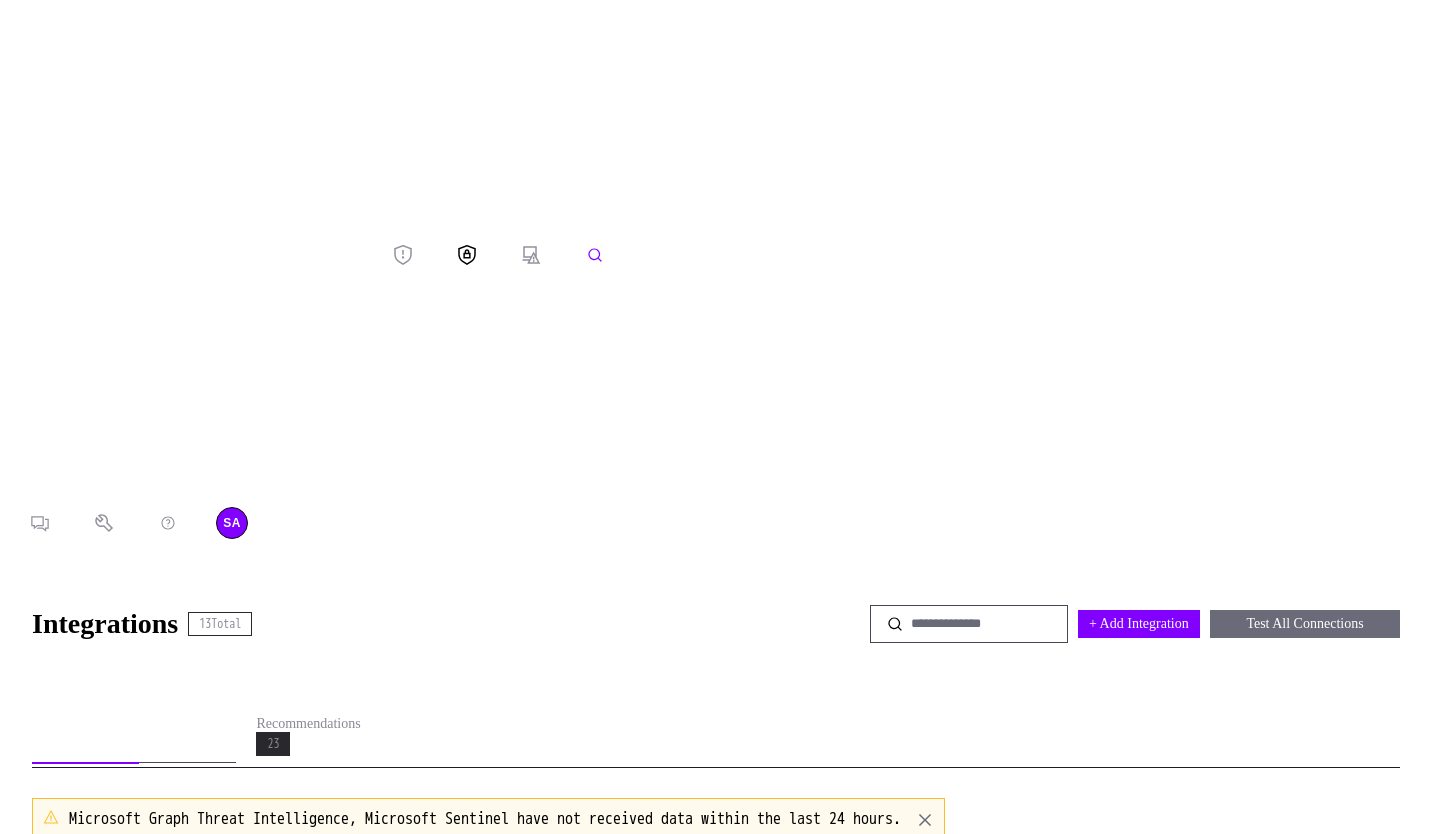 click on "Collectors" at bounding box center (188, 744) 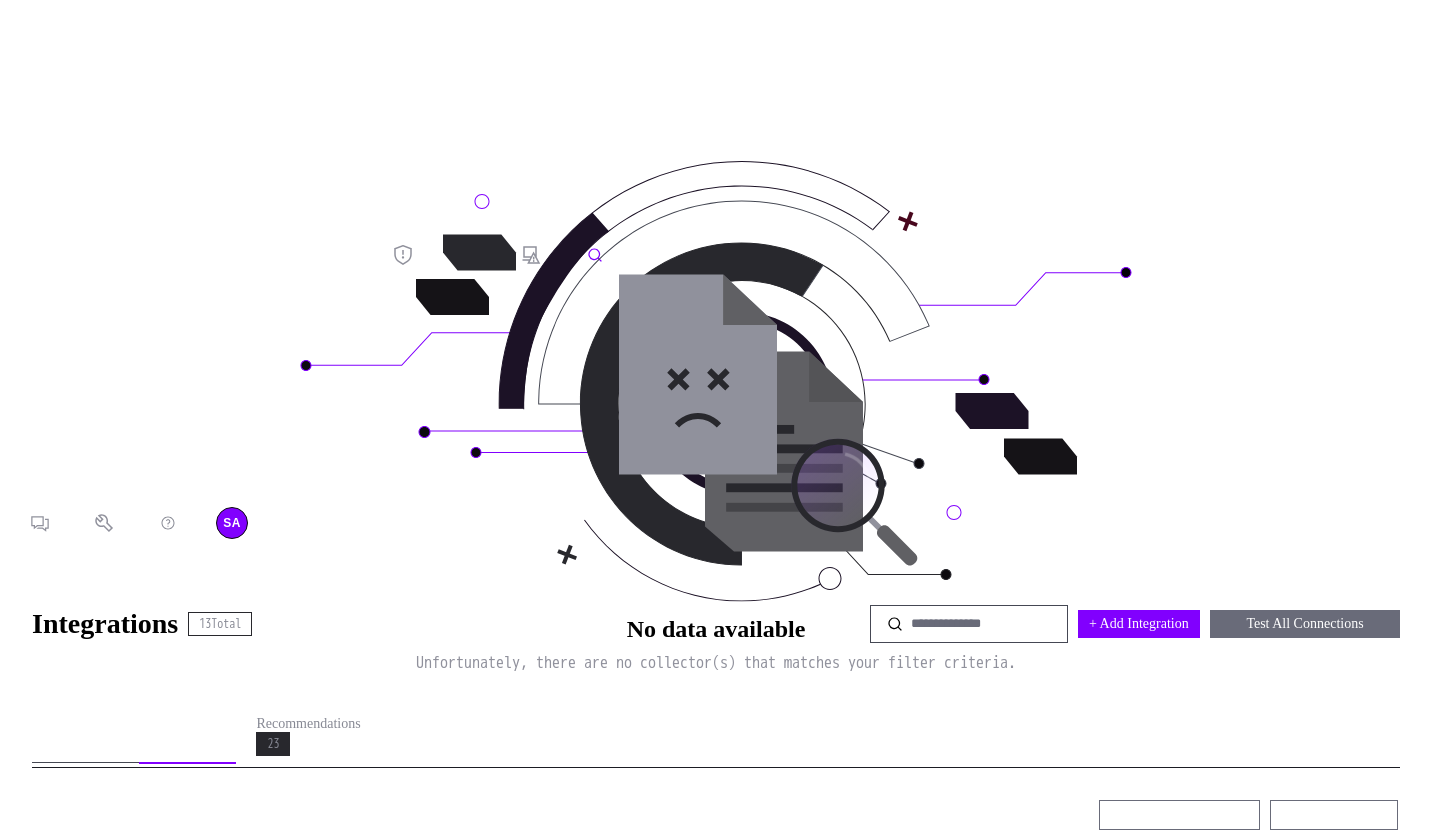 click on "Integrations" at bounding box center (85, 744) 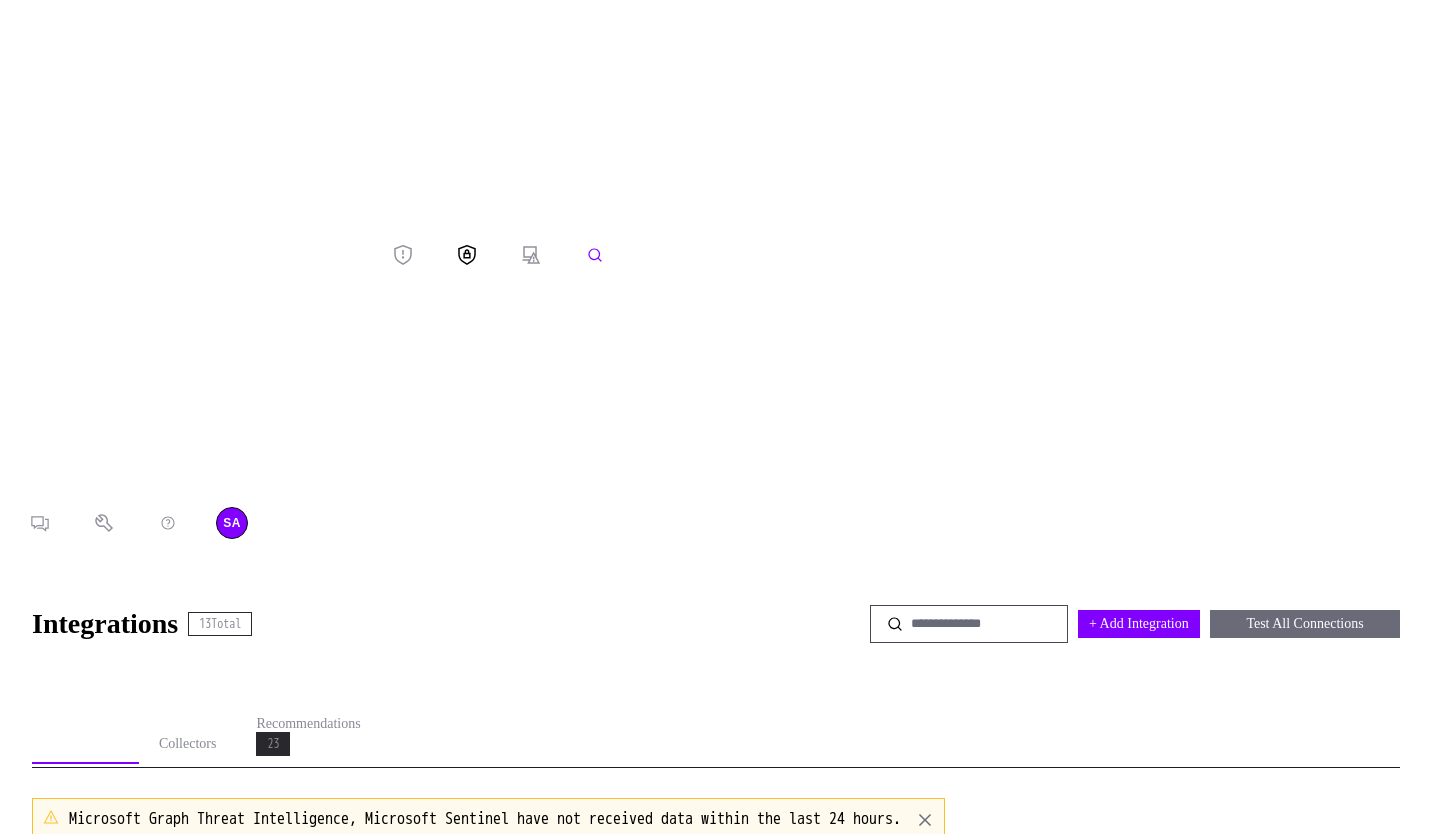 scroll, scrollTop: 568, scrollLeft: 0, axis: vertical 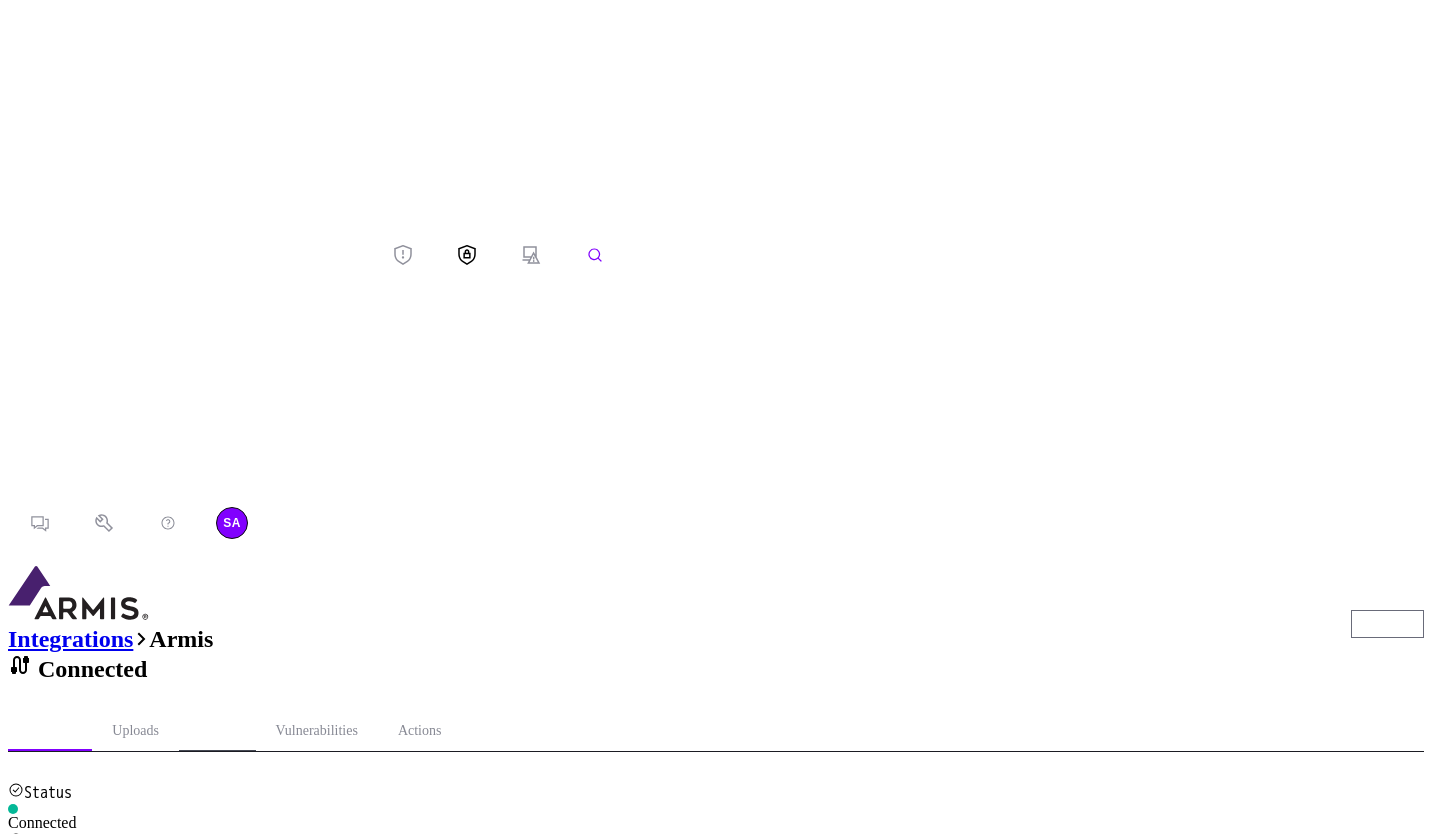 click on "Assets" at bounding box center [217, 732] 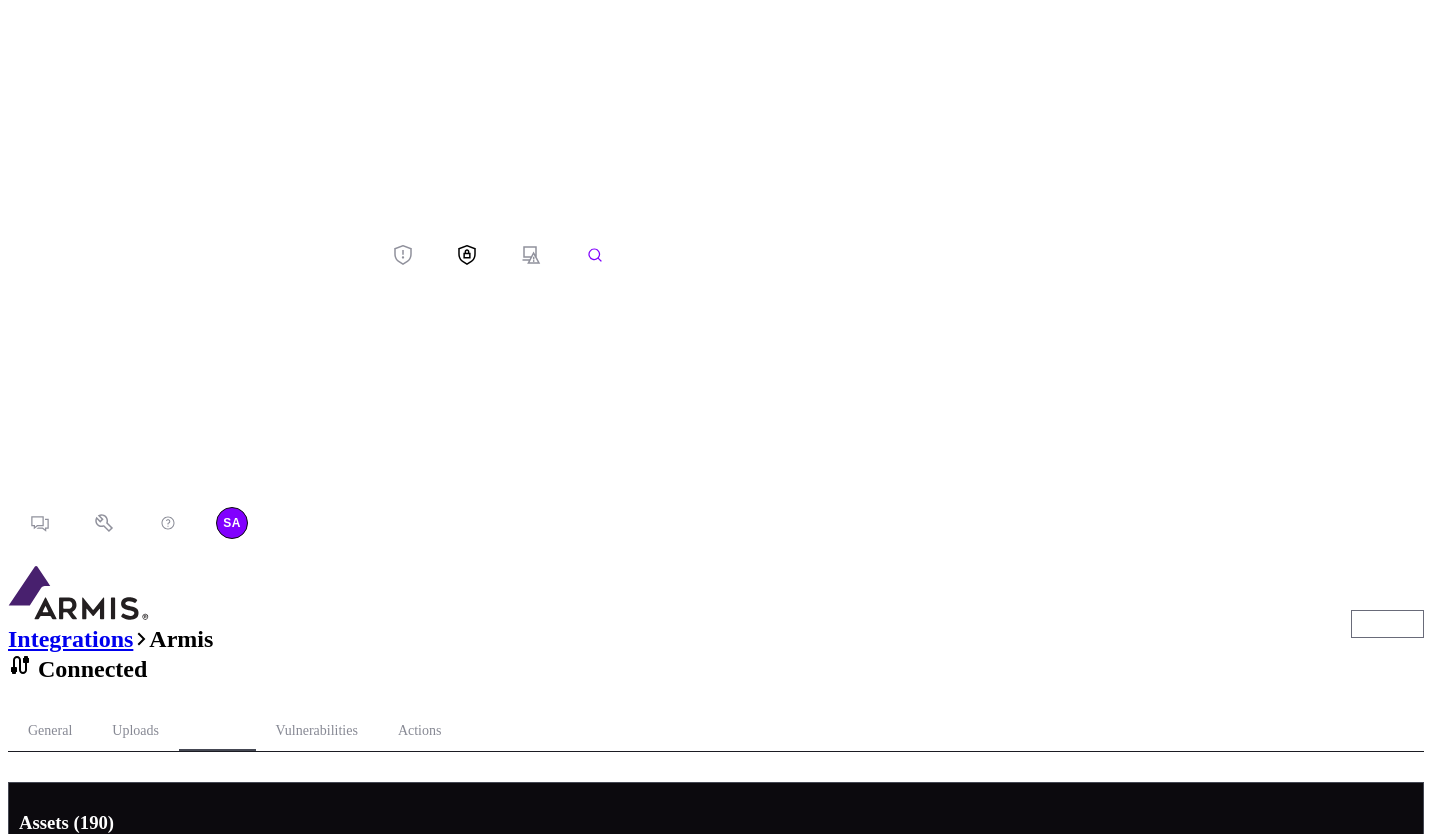 scroll, scrollTop: 0, scrollLeft: 0, axis: both 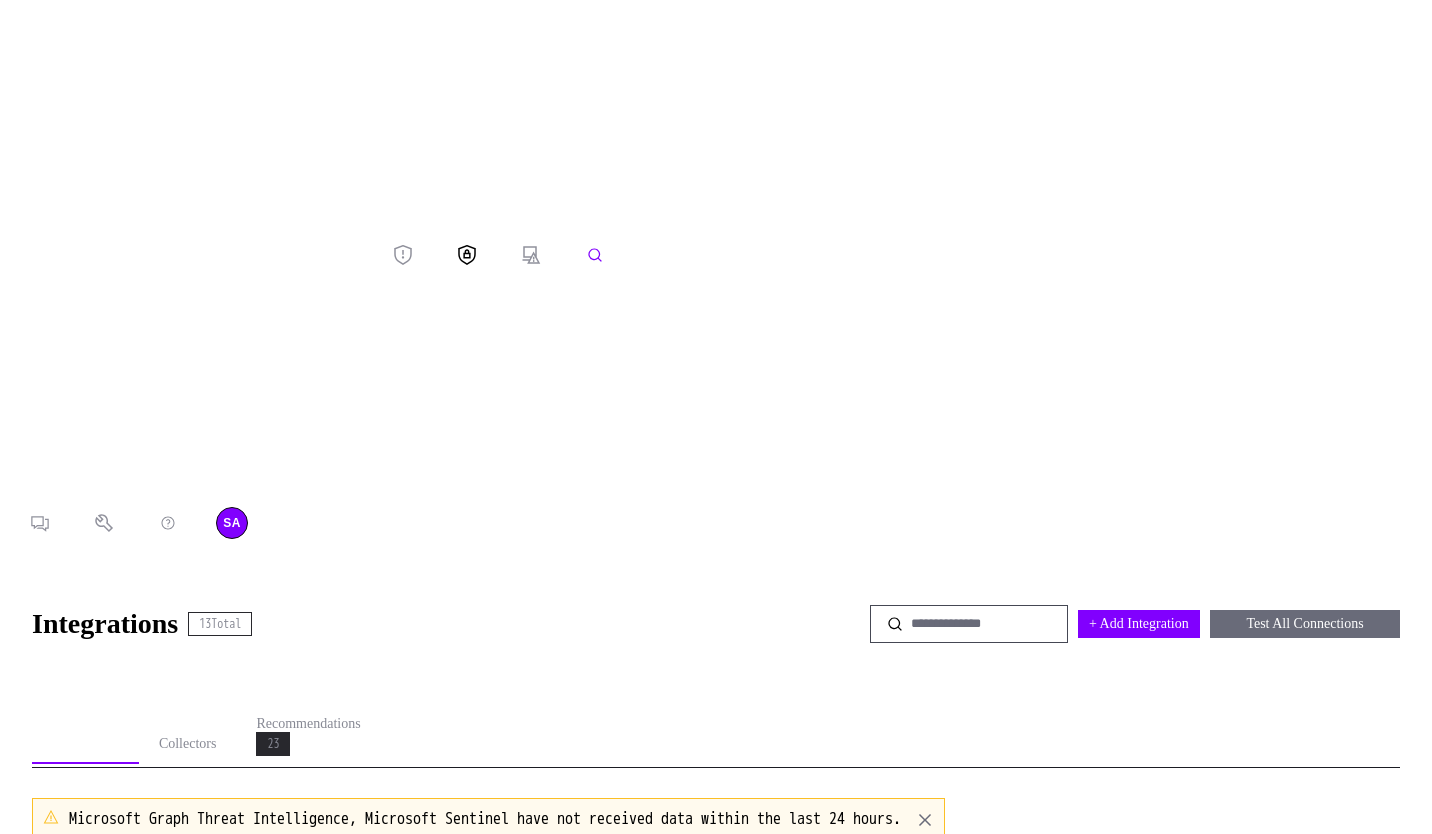click at bounding box center [189, 254] 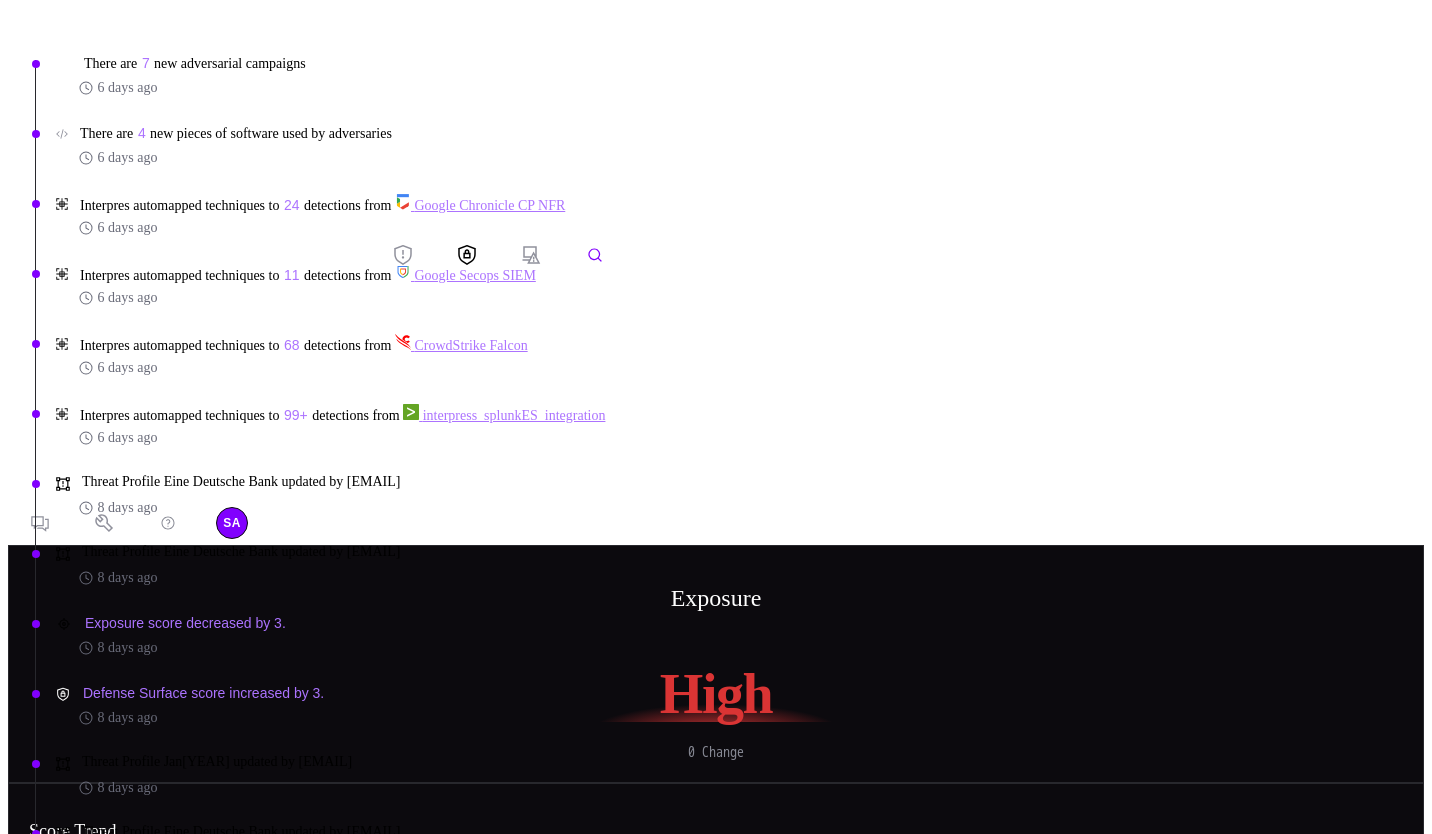 scroll, scrollTop: 0, scrollLeft: 0, axis: both 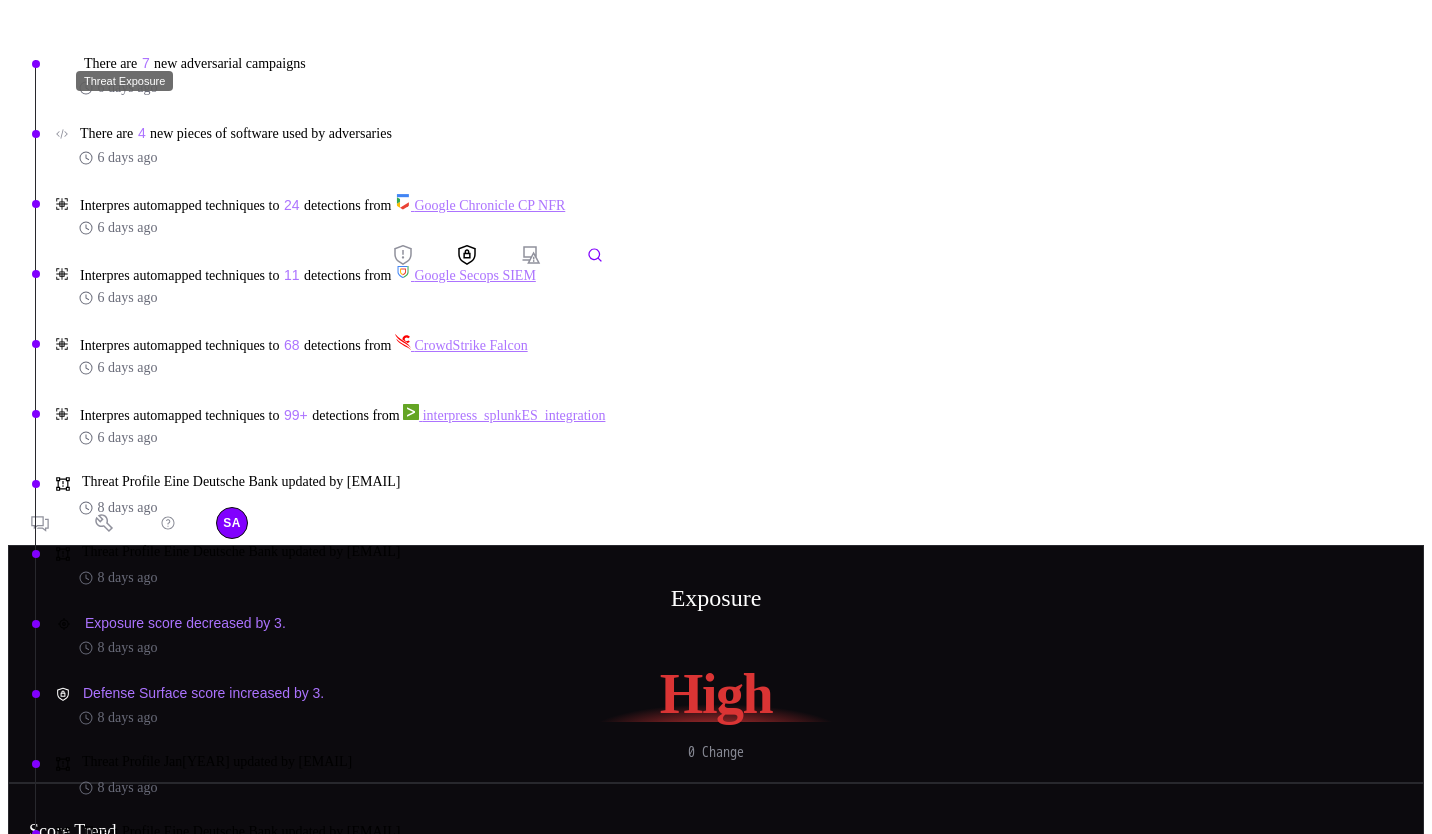 click at bounding box center [403, 255] 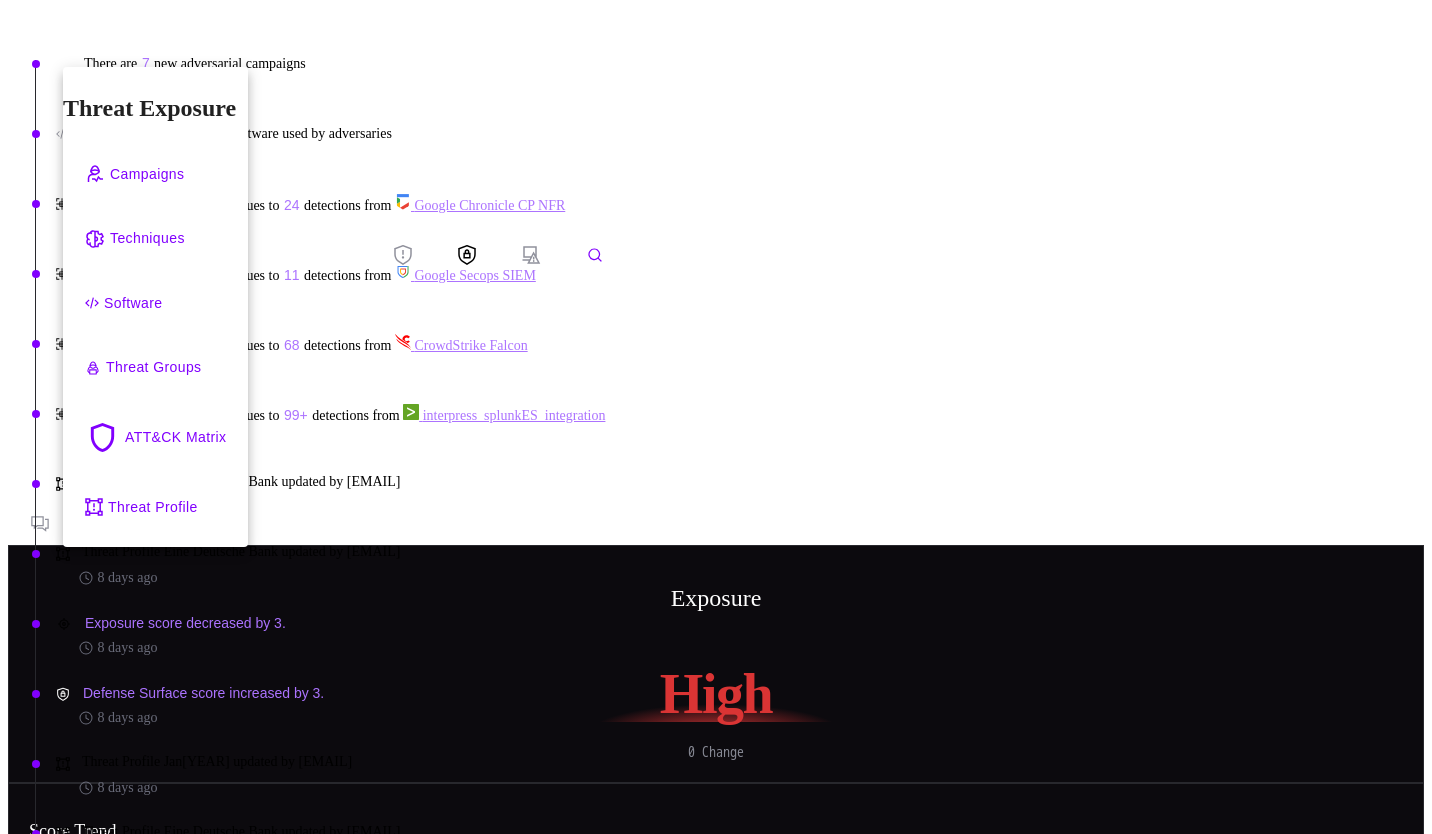 click on "Software" at bounding box center [133, 303] 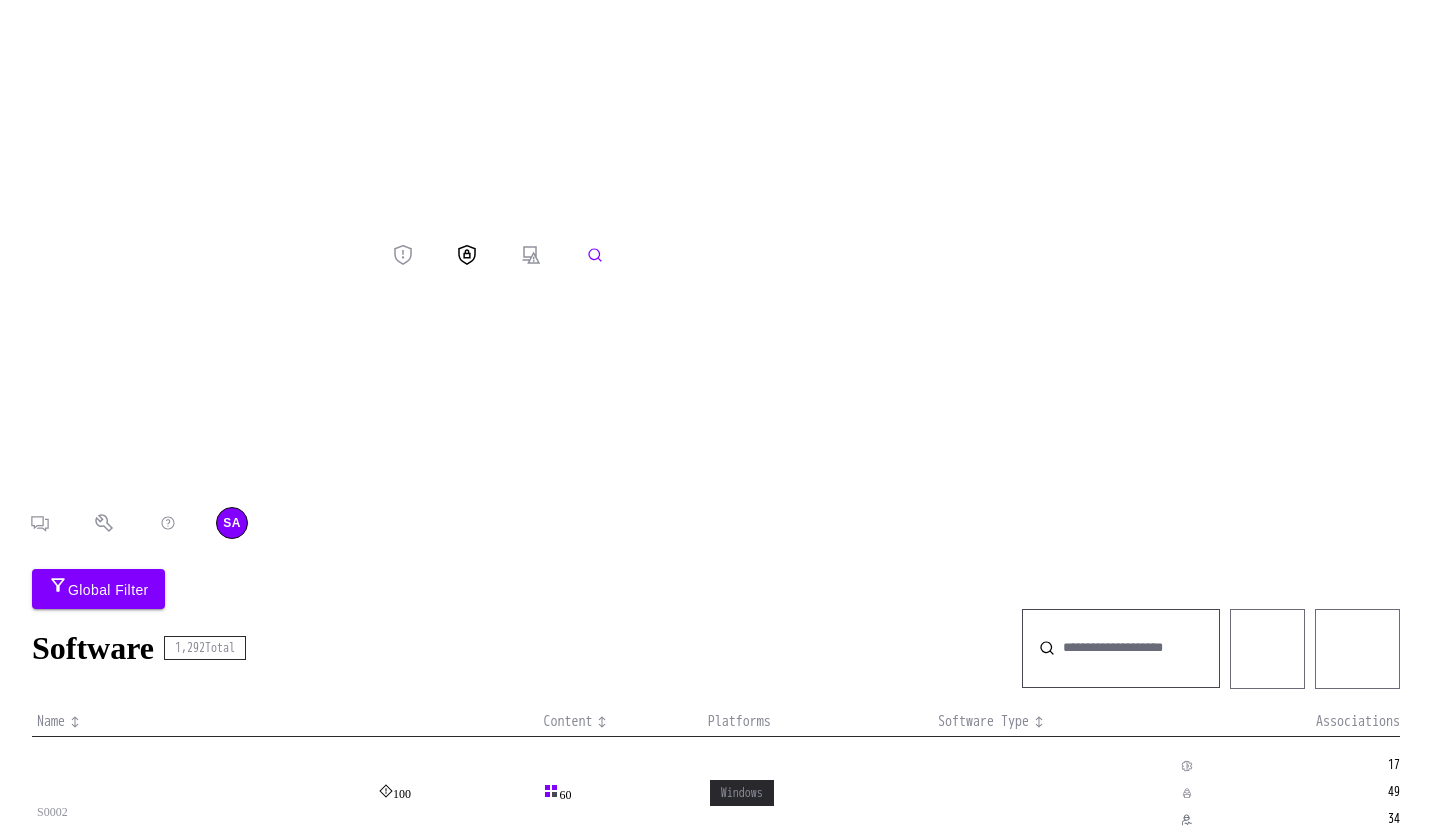 click on "Cobalt Strike" at bounding box center (74, 1008) 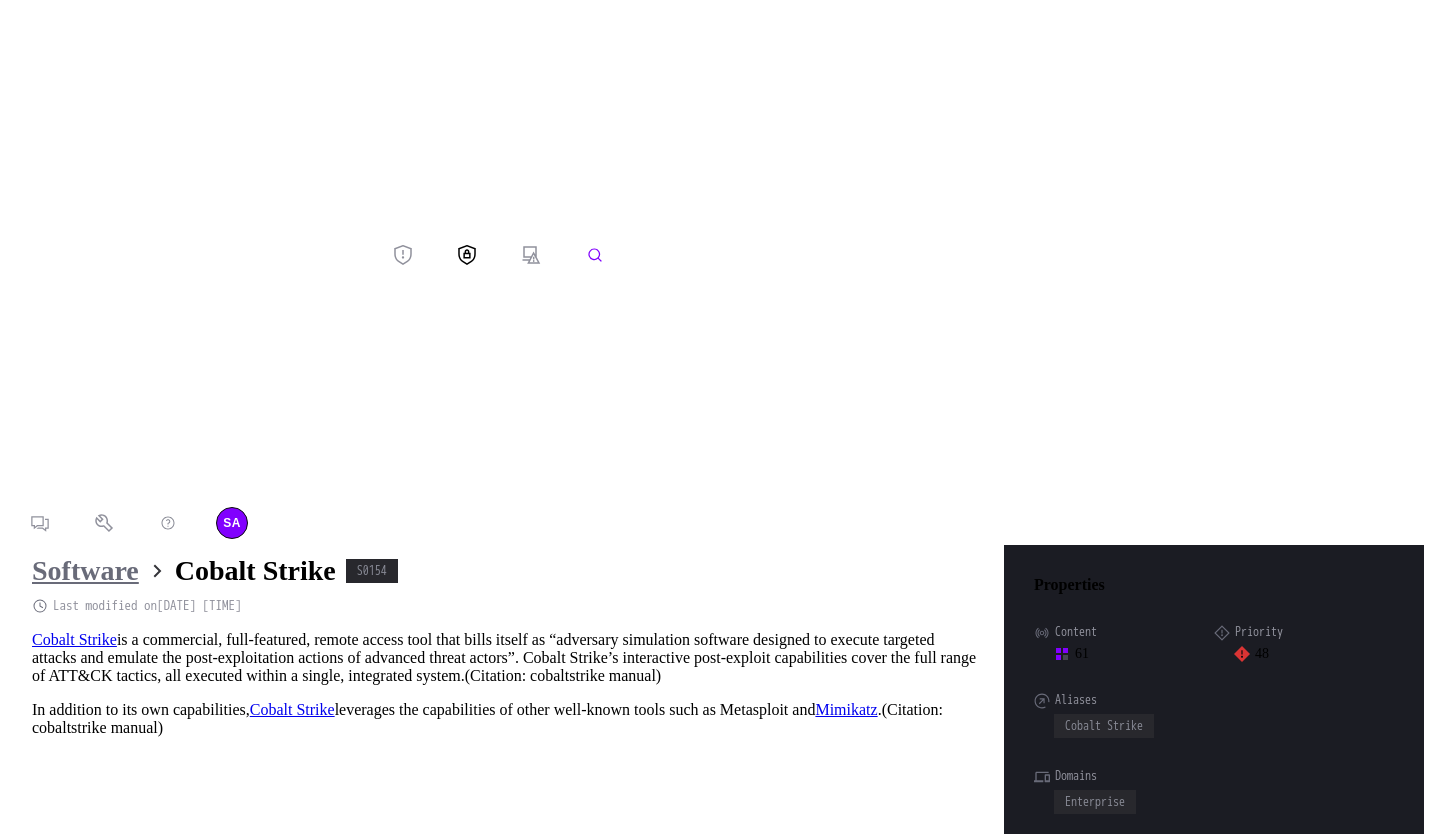 scroll, scrollTop: 4234, scrollLeft: 1056, axis: both 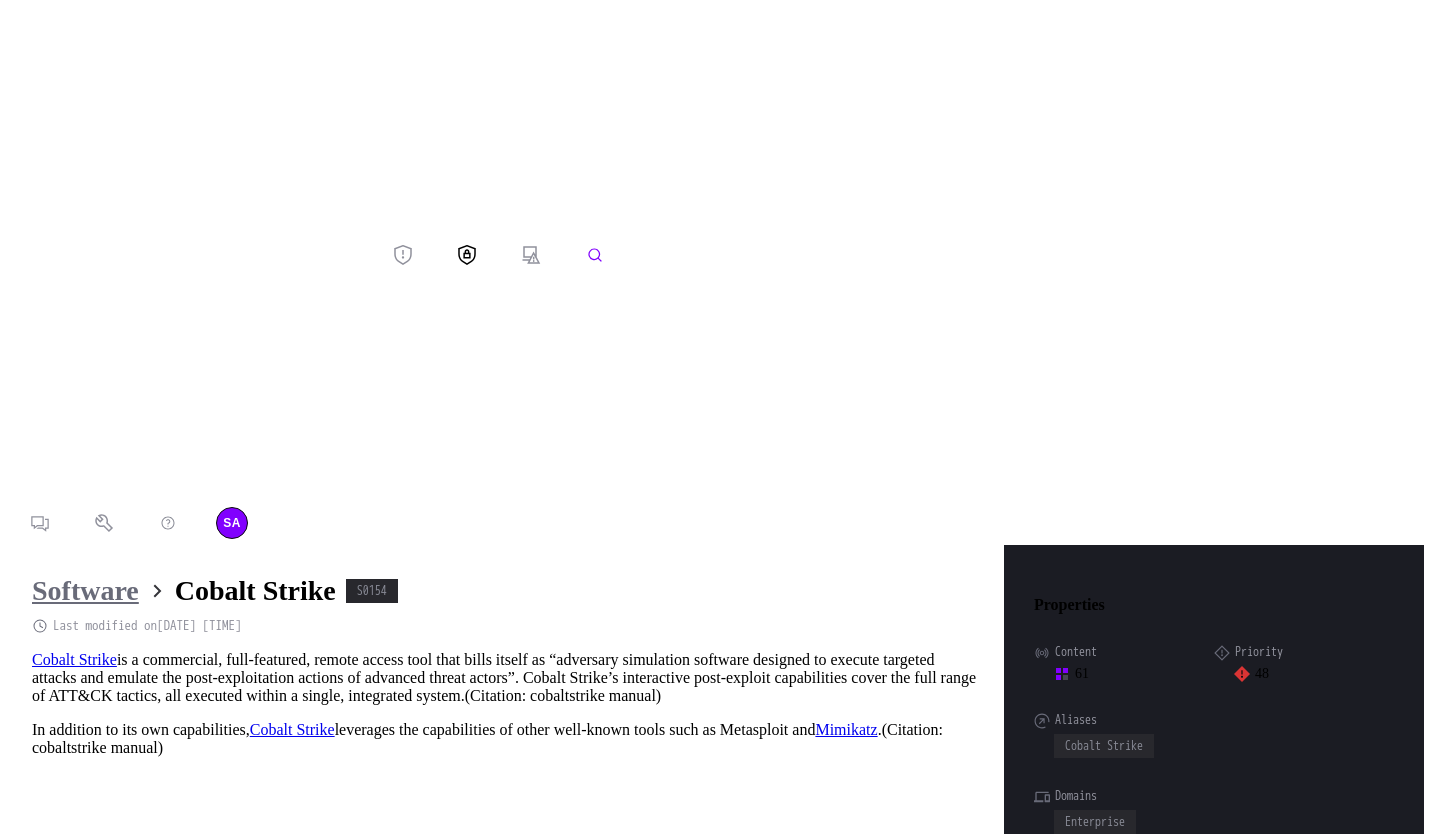 click on "48 61 158" at bounding box center (229, 1114) 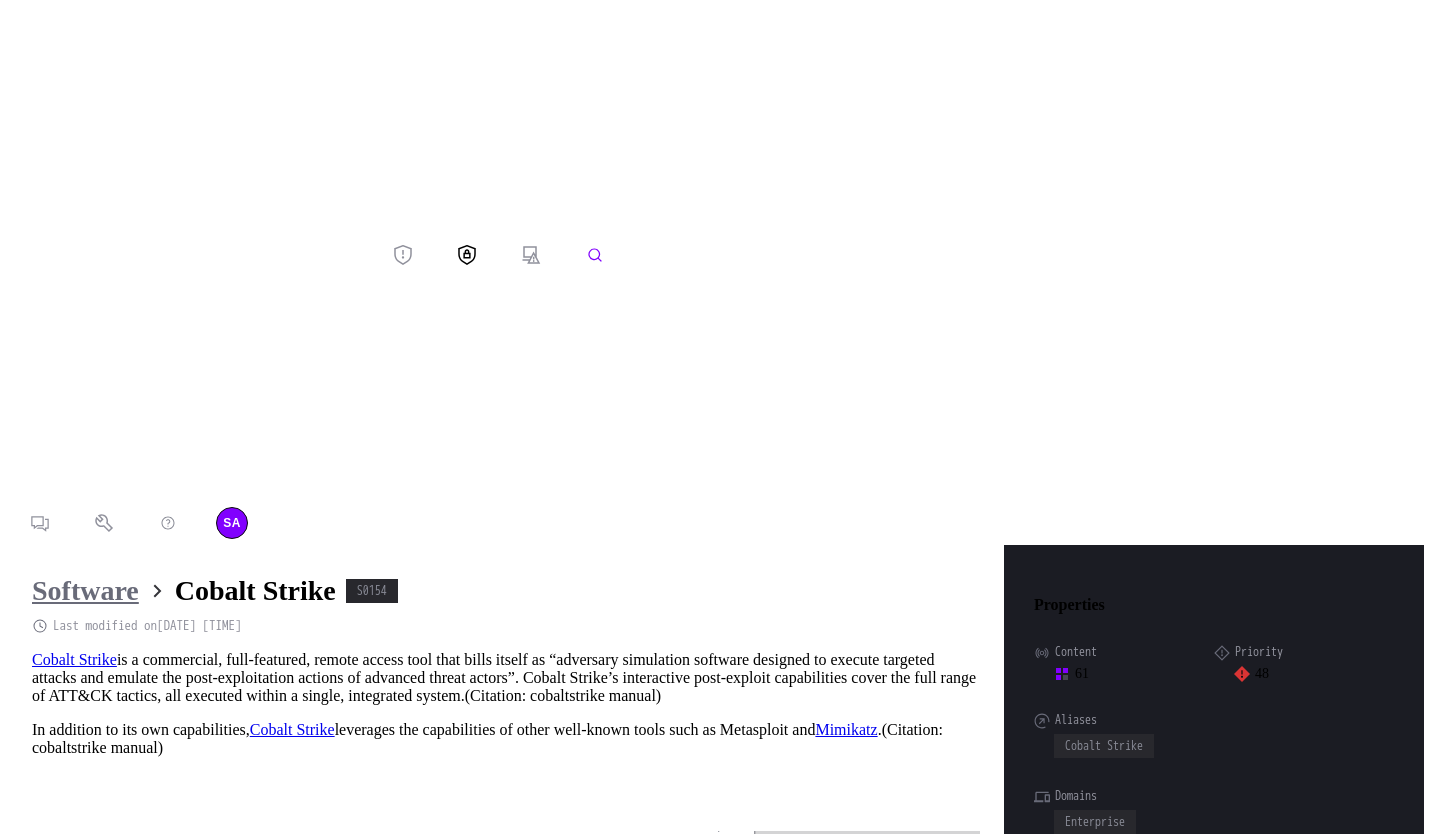 click on "SolarWinds Compromise" at bounding box center (874, 972) 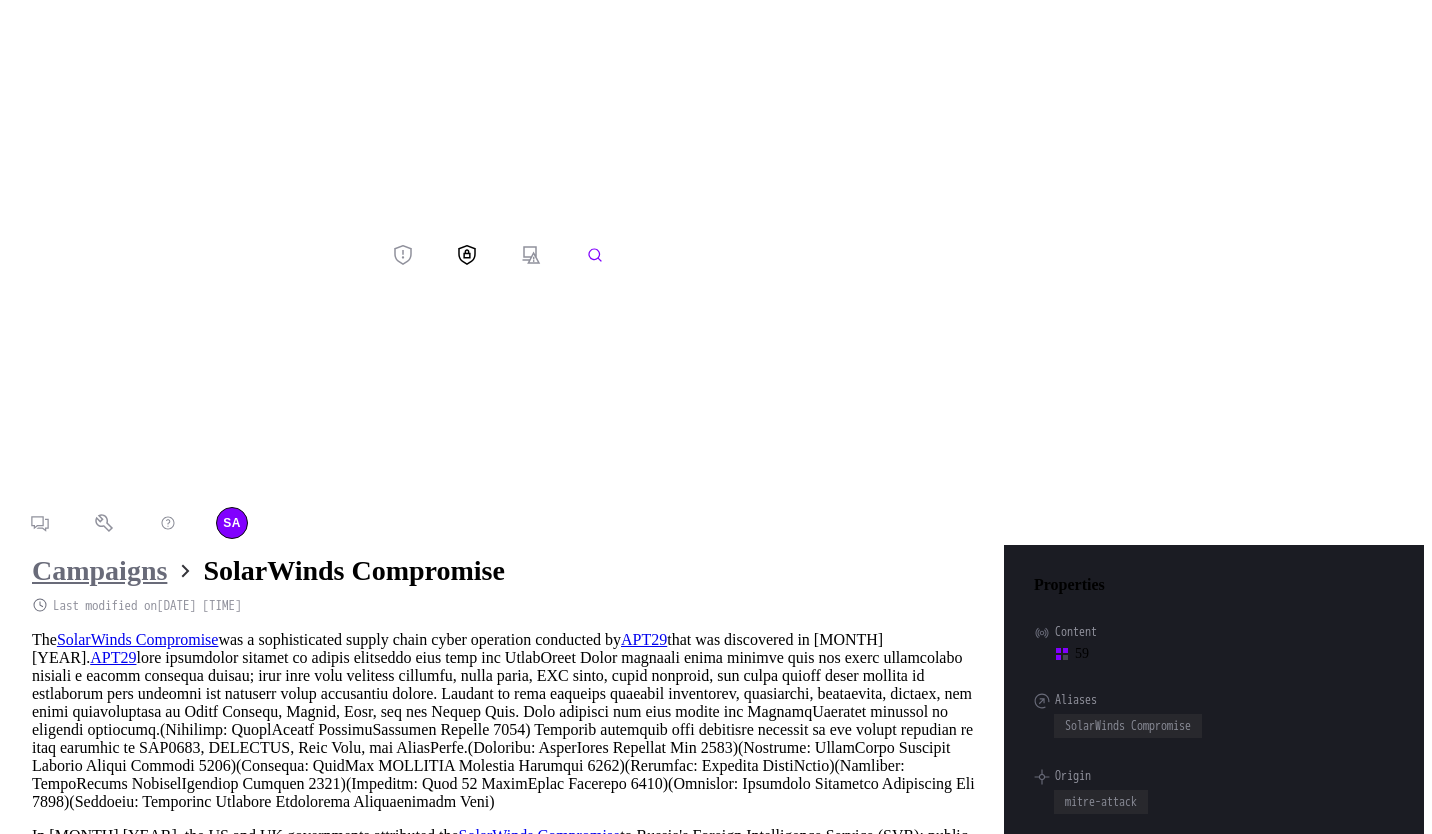 scroll, scrollTop: 4318, scrollLeft: 1056, axis: both 